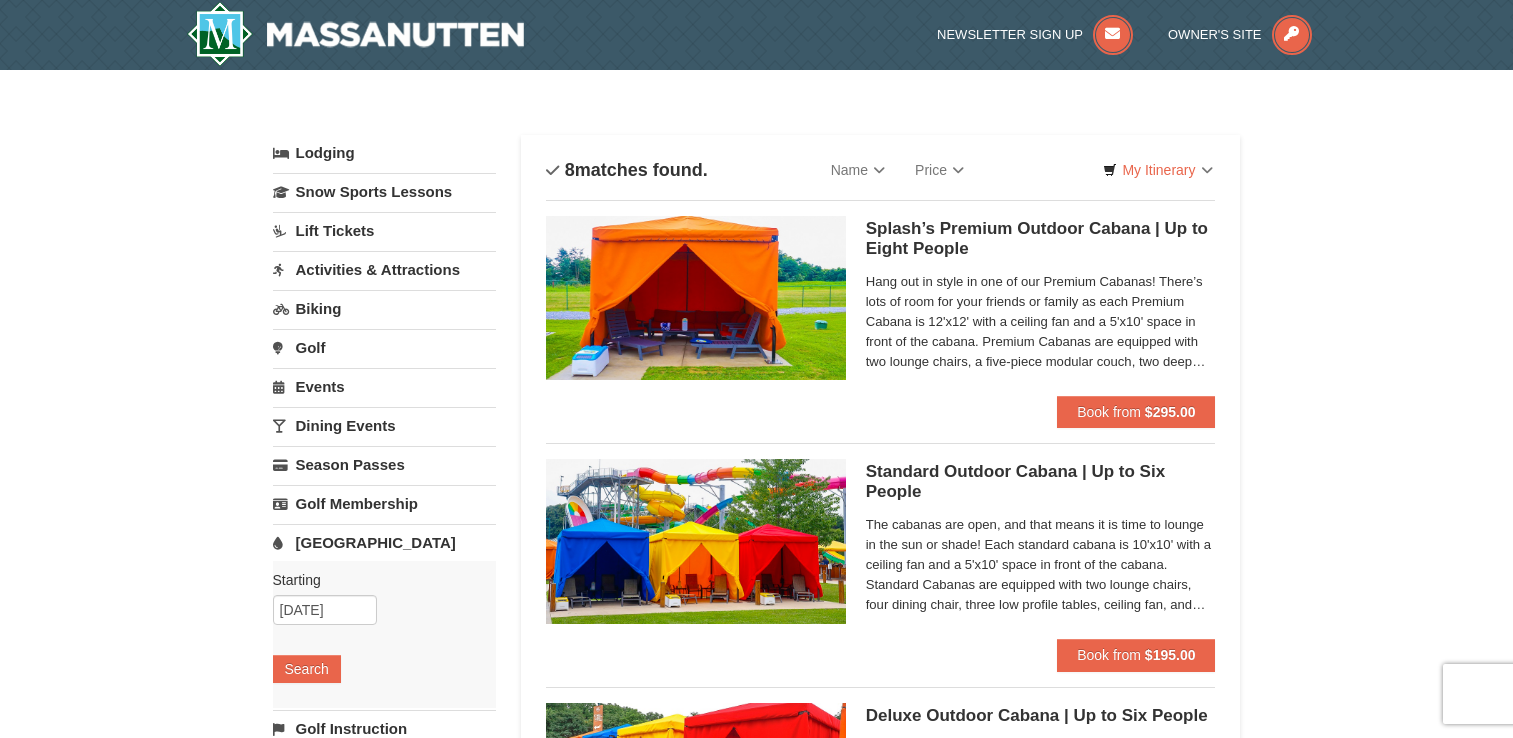 scroll, scrollTop: 0, scrollLeft: 0, axis: both 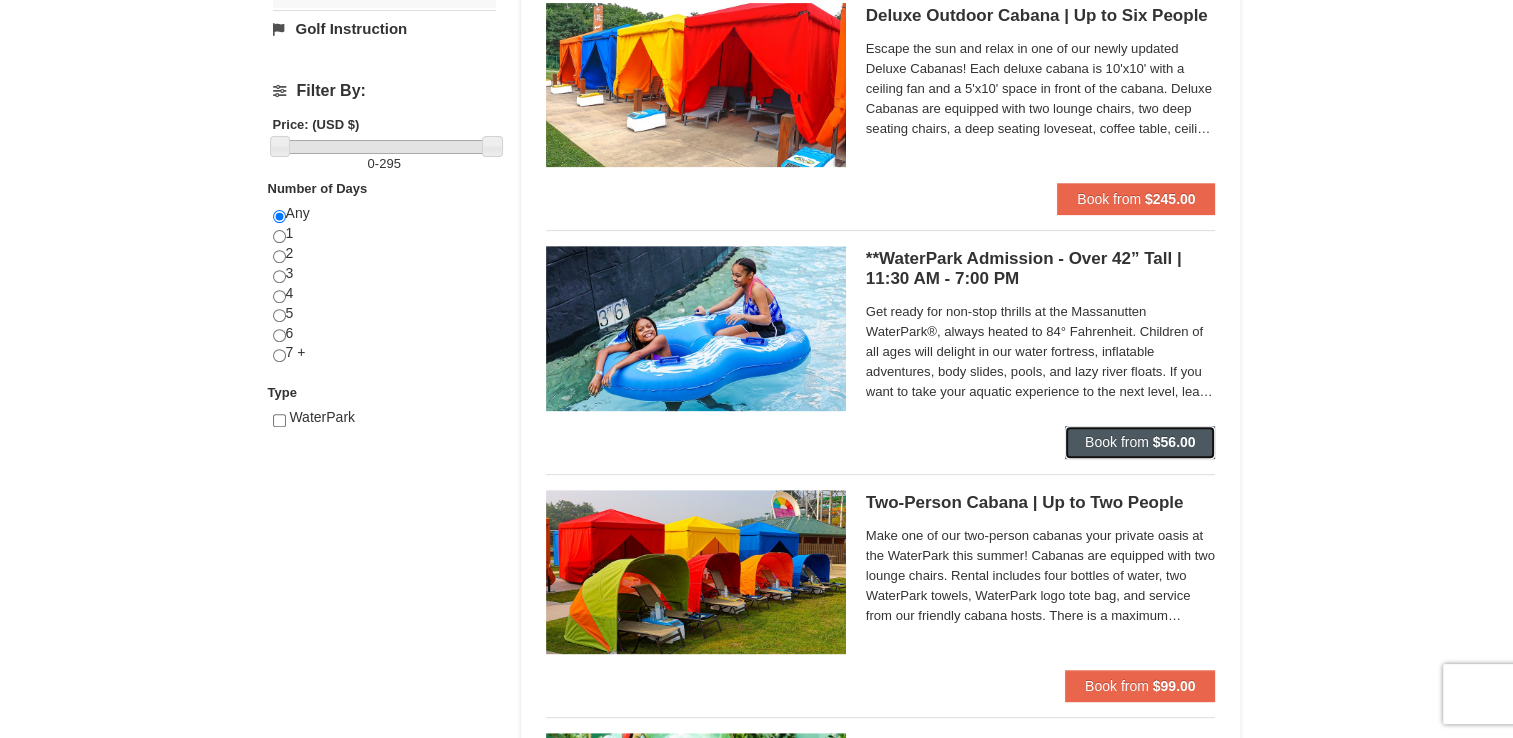click on "$56.00" at bounding box center (1174, 442) 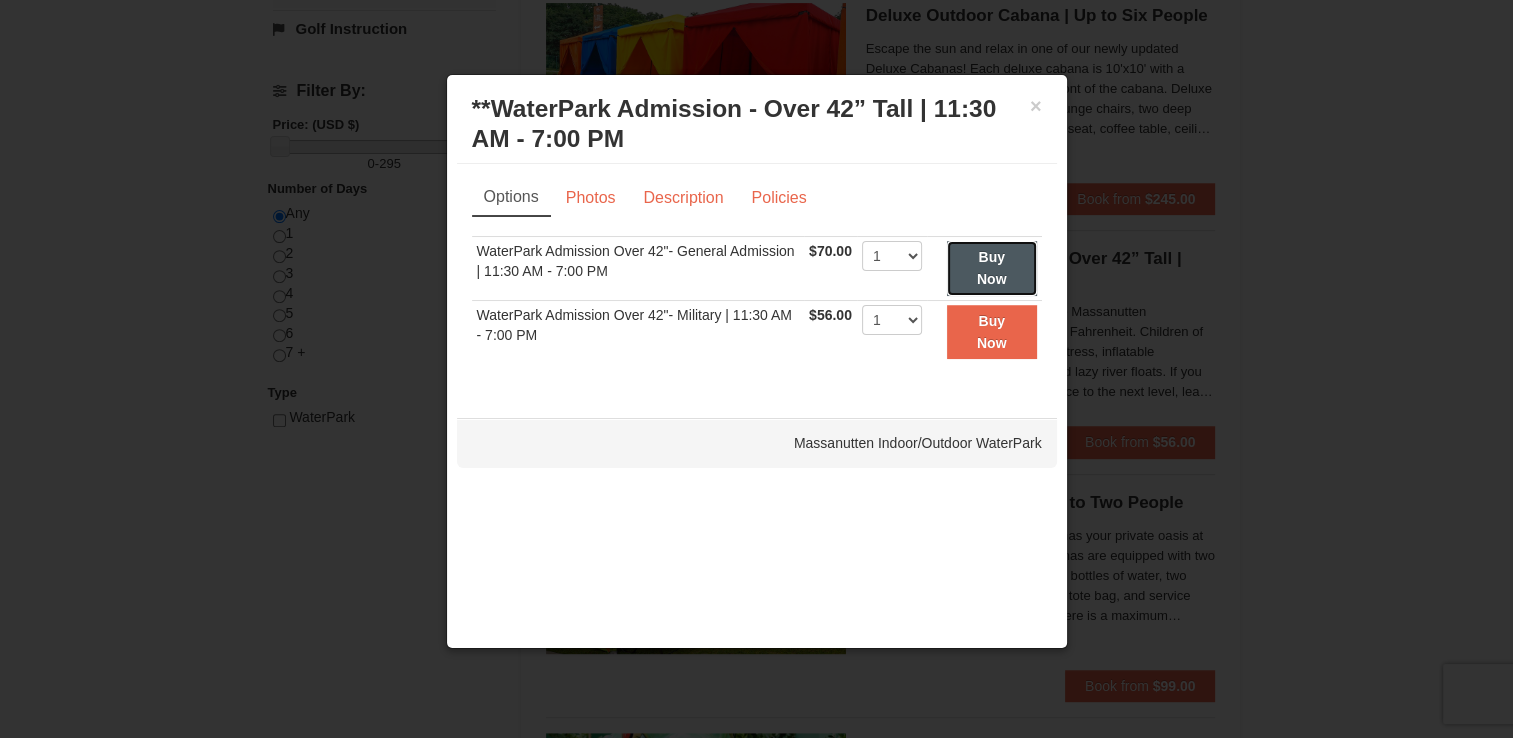 click on "Buy Now" at bounding box center (992, 268) 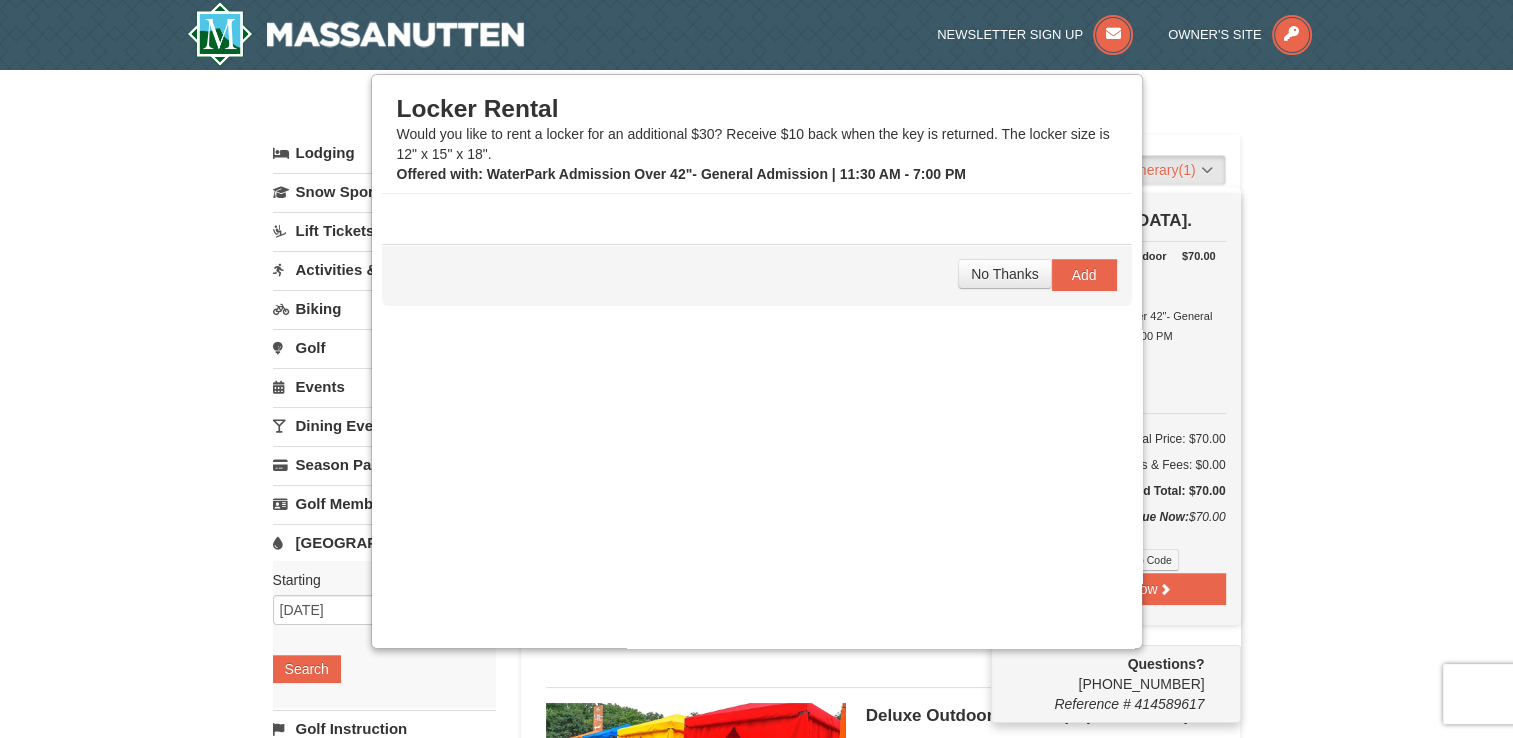scroll, scrollTop: 6, scrollLeft: 0, axis: vertical 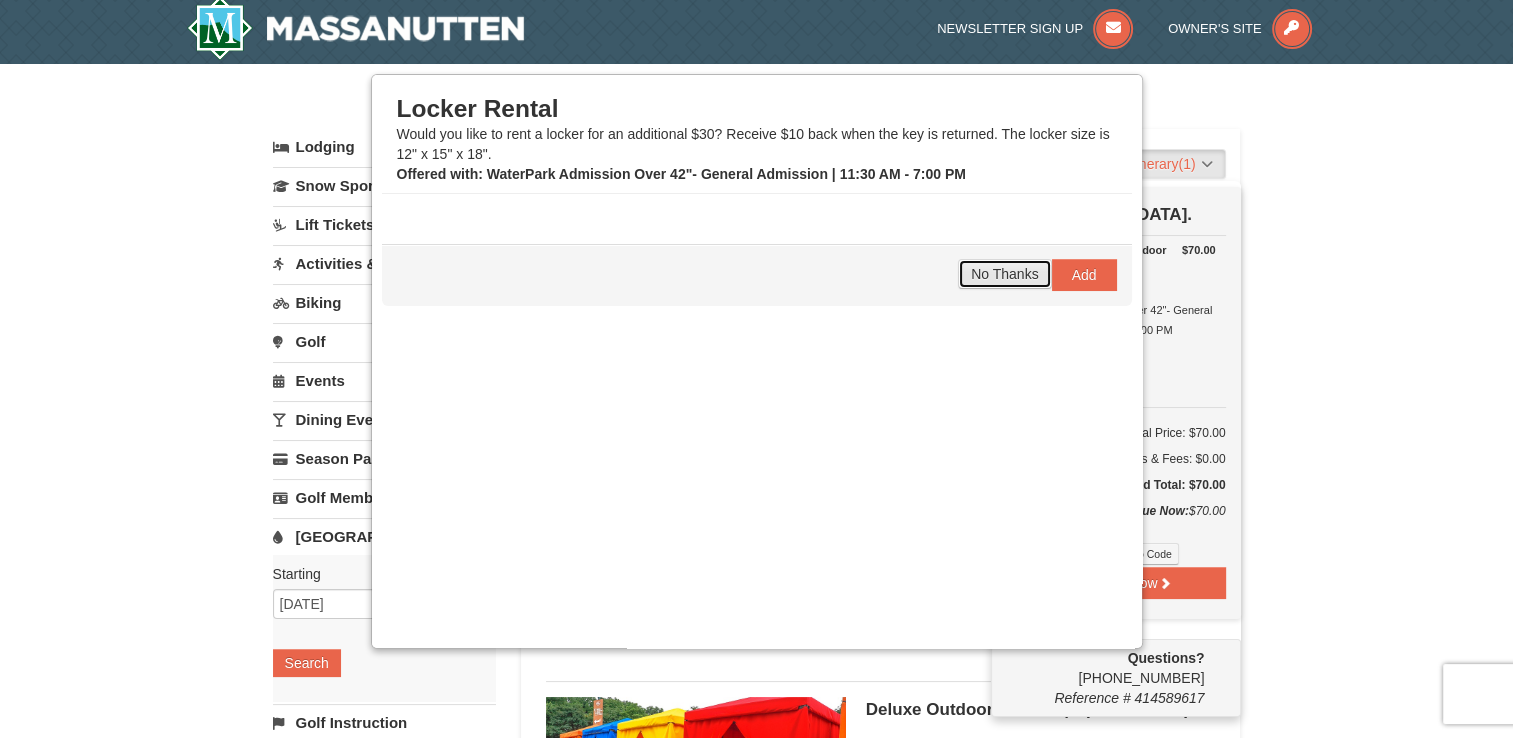 click on "No Thanks" at bounding box center (1004, 274) 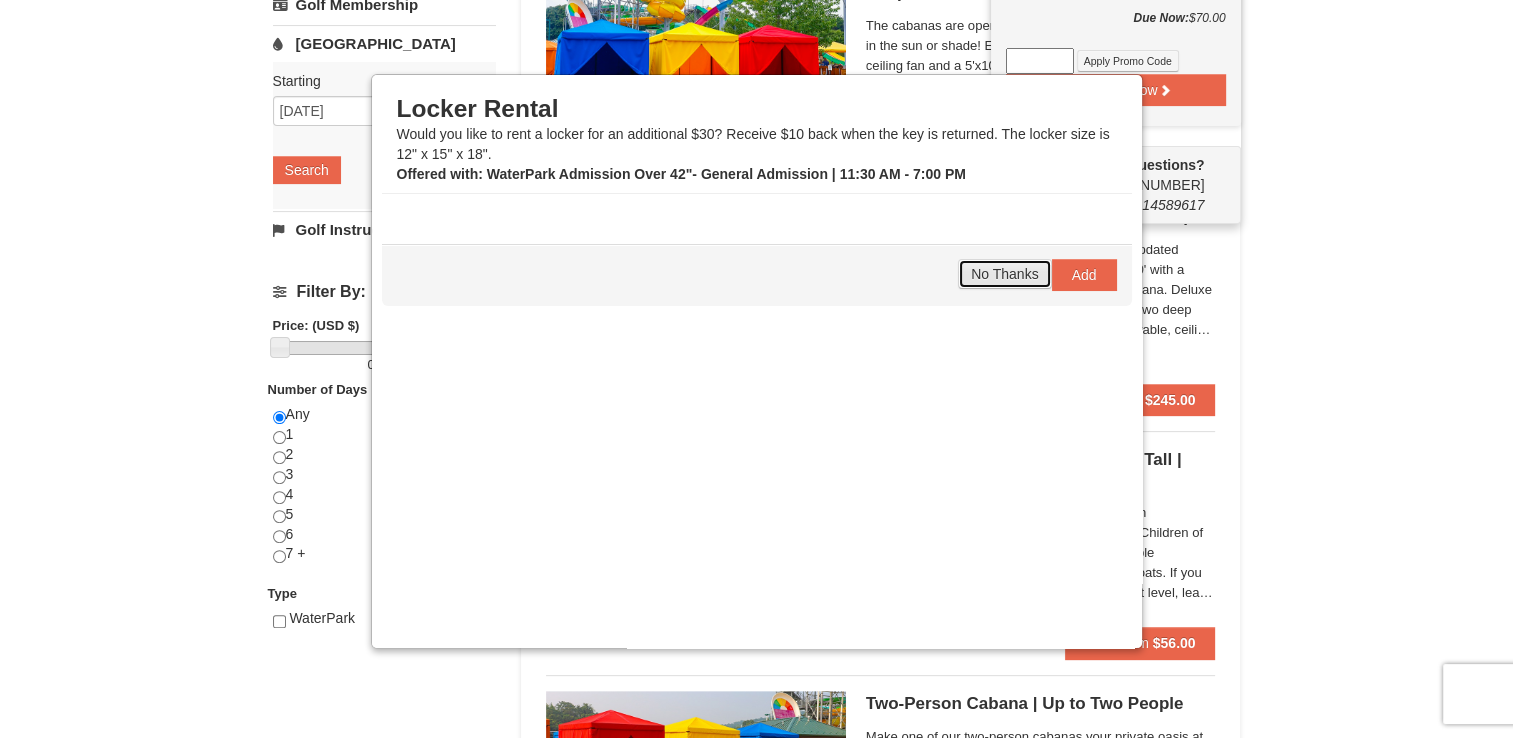 scroll, scrollTop: 500, scrollLeft: 0, axis: vertical 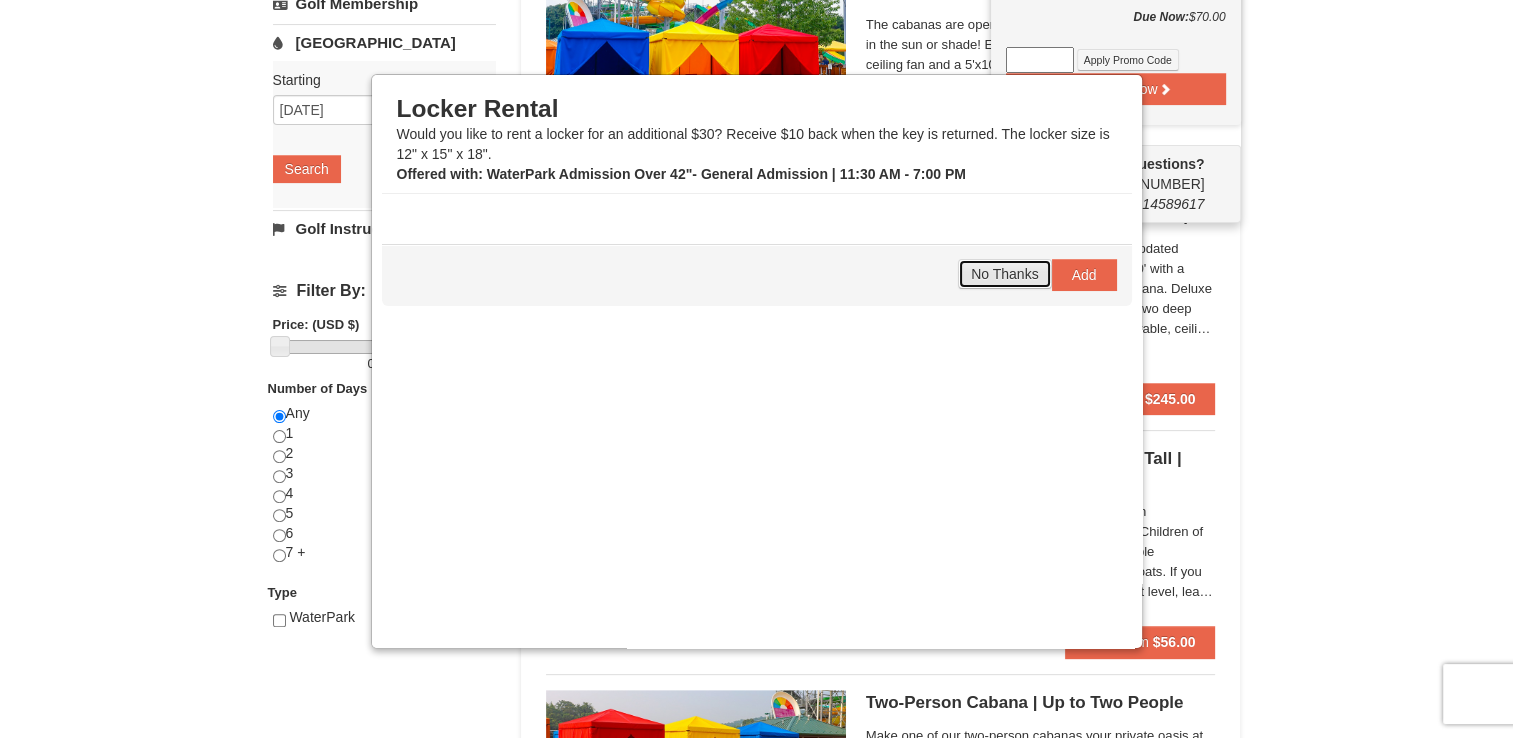 click on "No Thanks" at bounding box center (1004, 274) 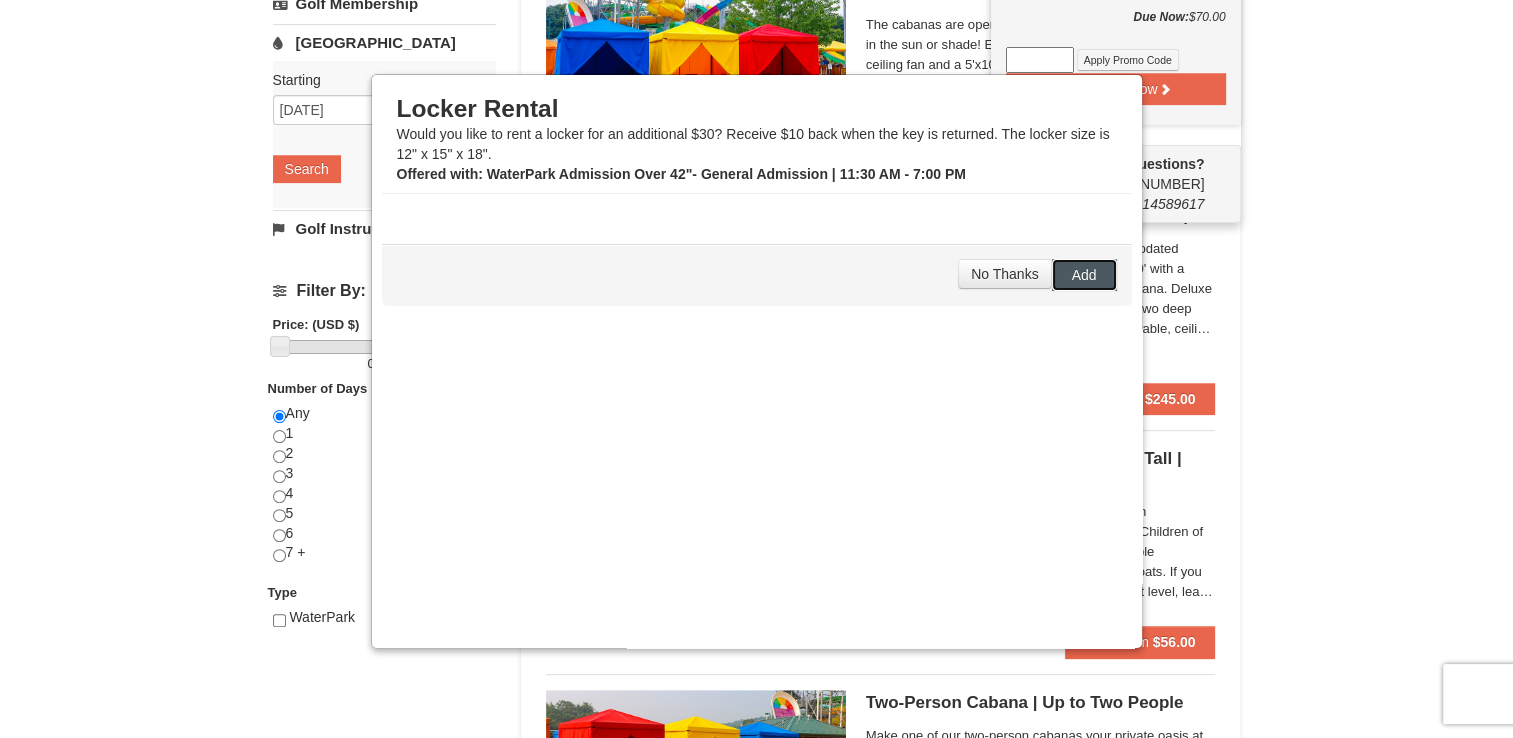 click on "Add" at bounding box center [1084, 275] 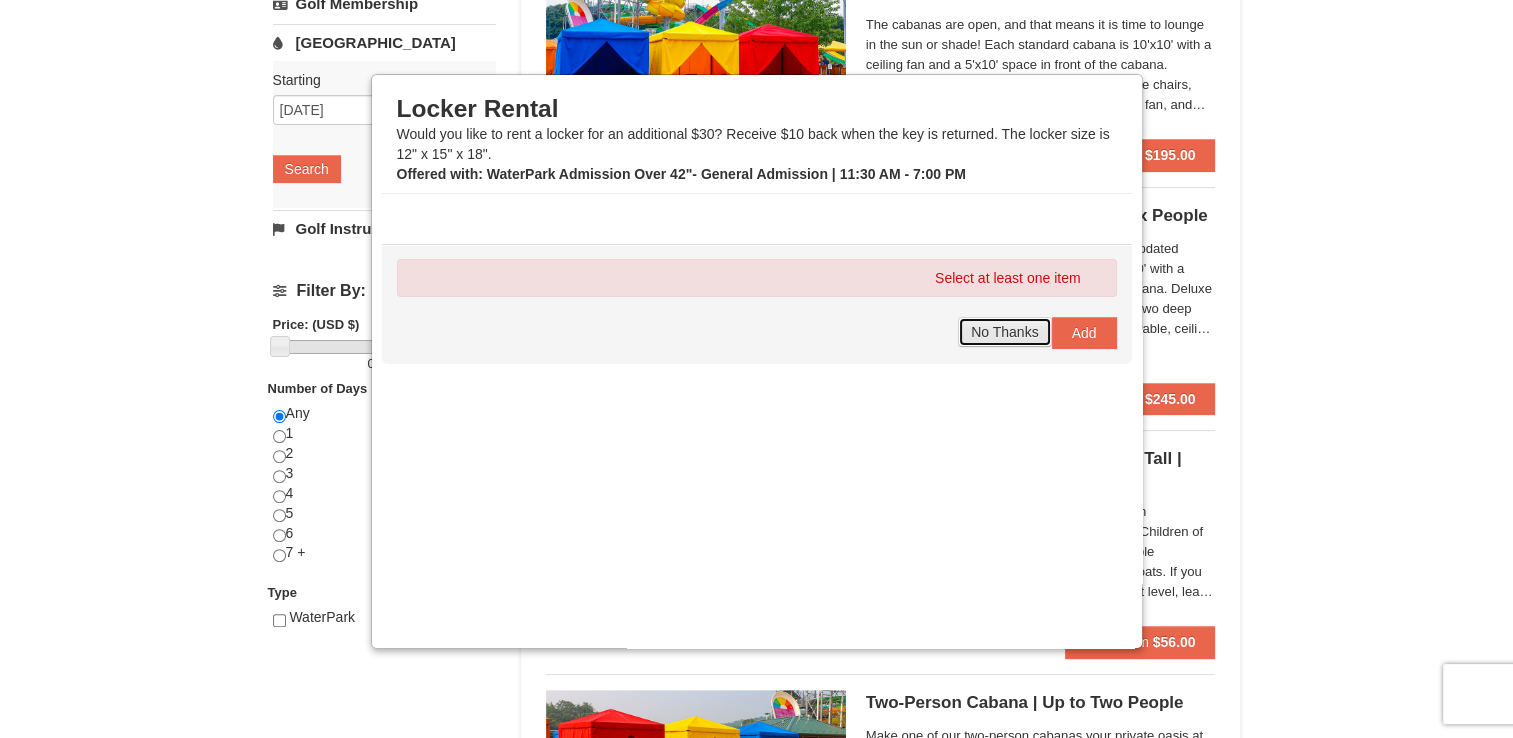 click on "No Thanks" at bounding box center (1004, 332) 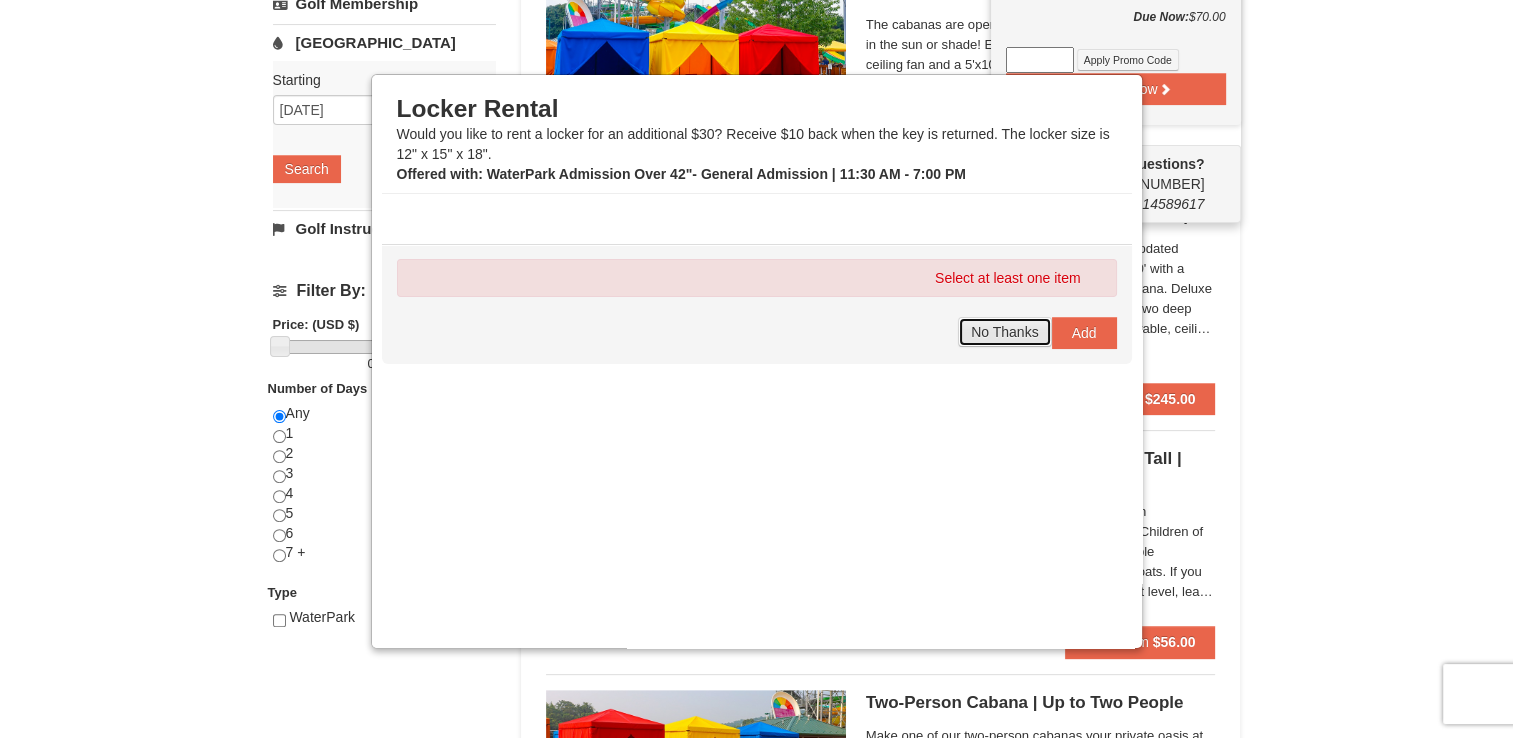 click on "No Thanks" at bounding box center [1004, 332] 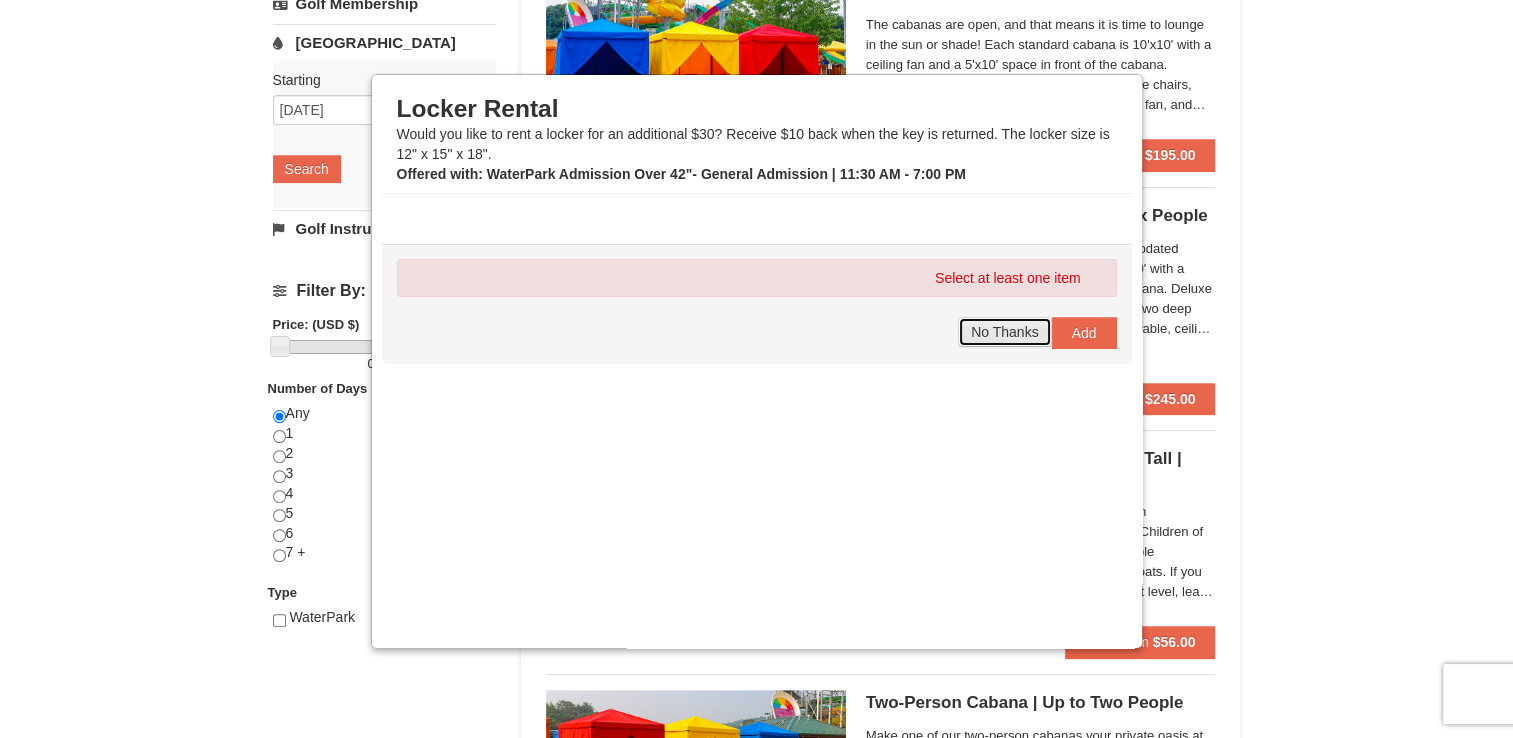 click on "No Thanks" at bounding box center (1004, 332) 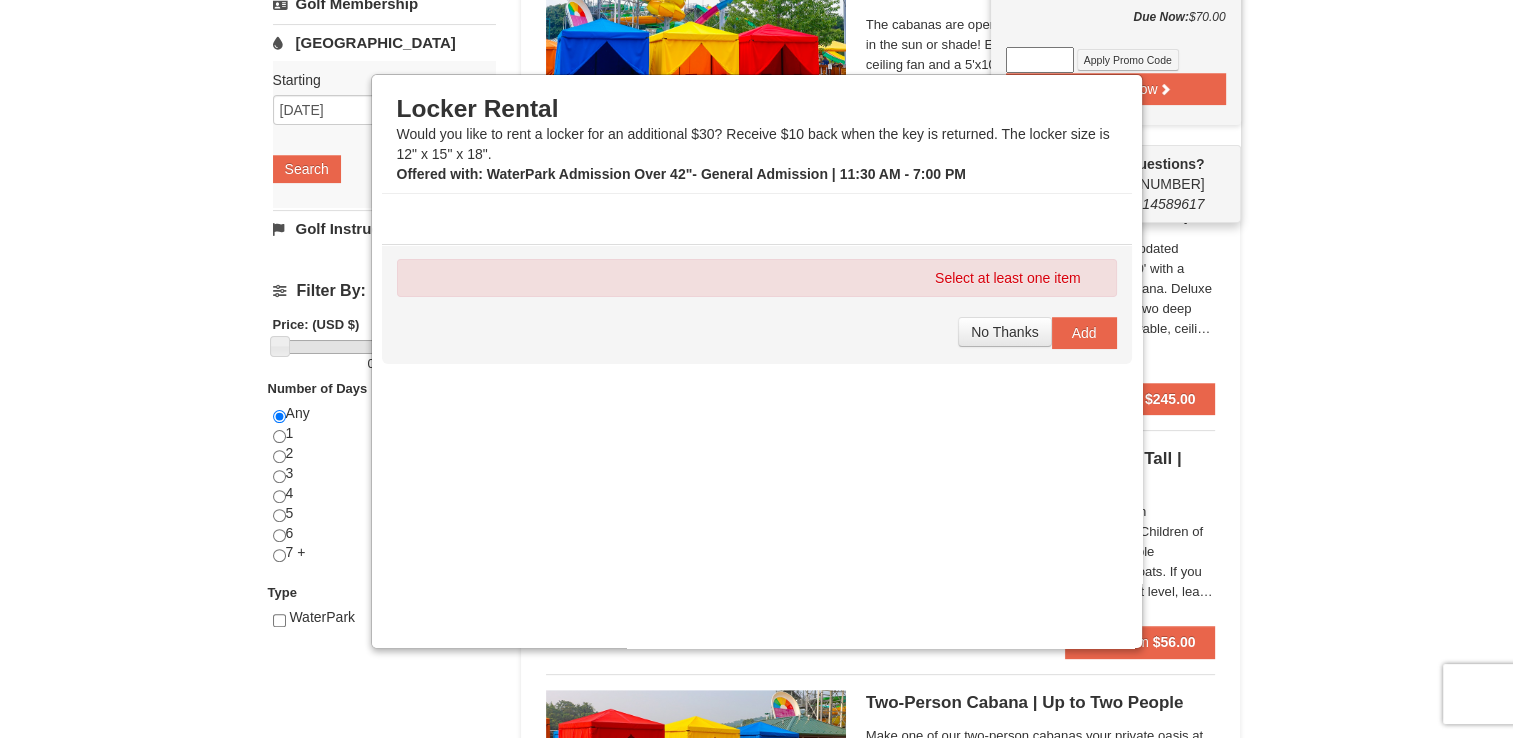 click on "×
Categories
List
Filter
My Itinerary (1)
Check Out Now
Water Park Pass.
$70.00
Massanutten Indoor/Outdoor WaterPark
WaterPark Admission Over 42"- General Admission | 11:30 AM - 7:00 PM
7/15/2025" at bounding box center (756, 636) 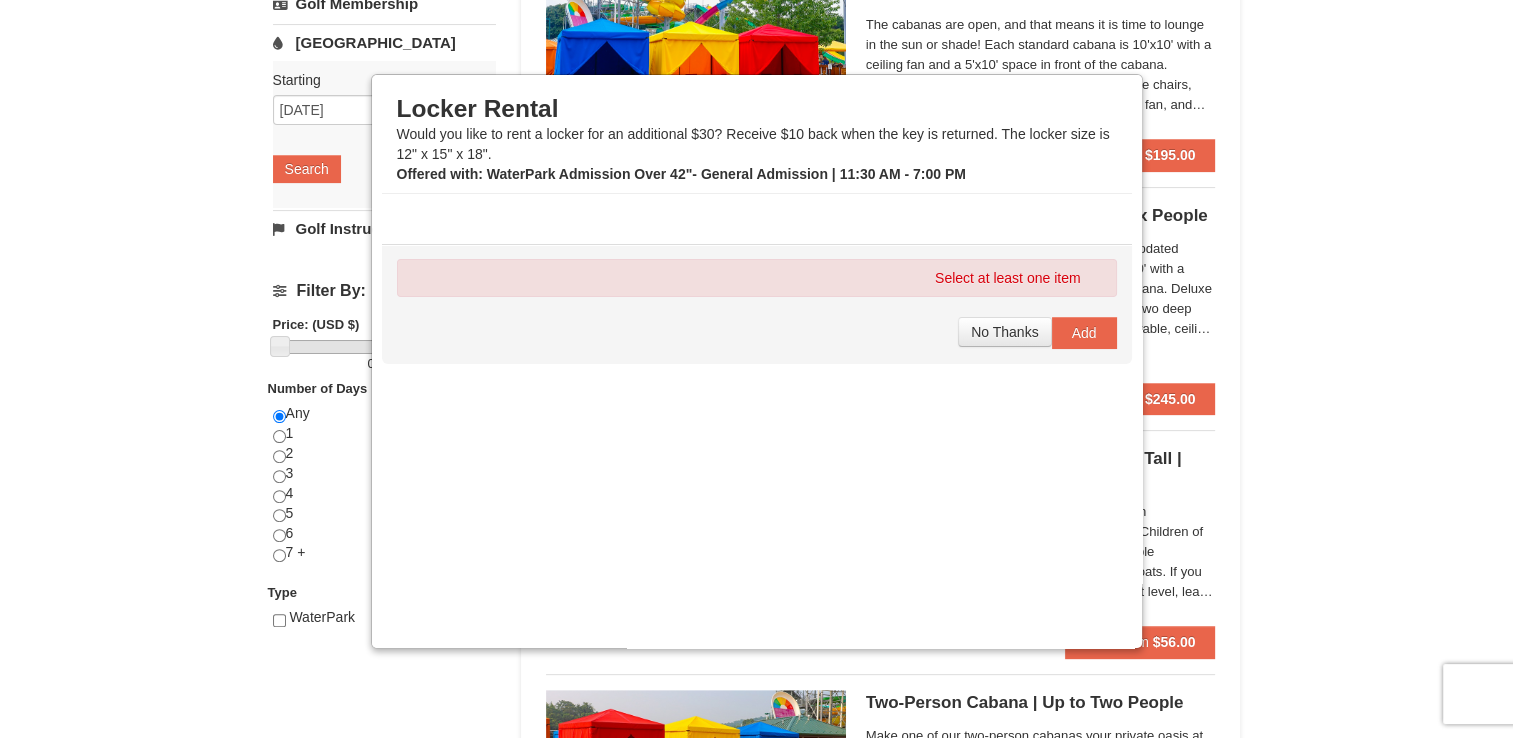 click on "×
Categories
List
Filter
My Itinerary (1)
Check Out Now
Water Park Pass.
$70.00
Massanutten Indoor/Outdoor WaterPark
WaterPark Admission Over 42"- General Admission | 11:30 AM - 7:00 PM
7/15/2025" at bounding box center [756, 636] 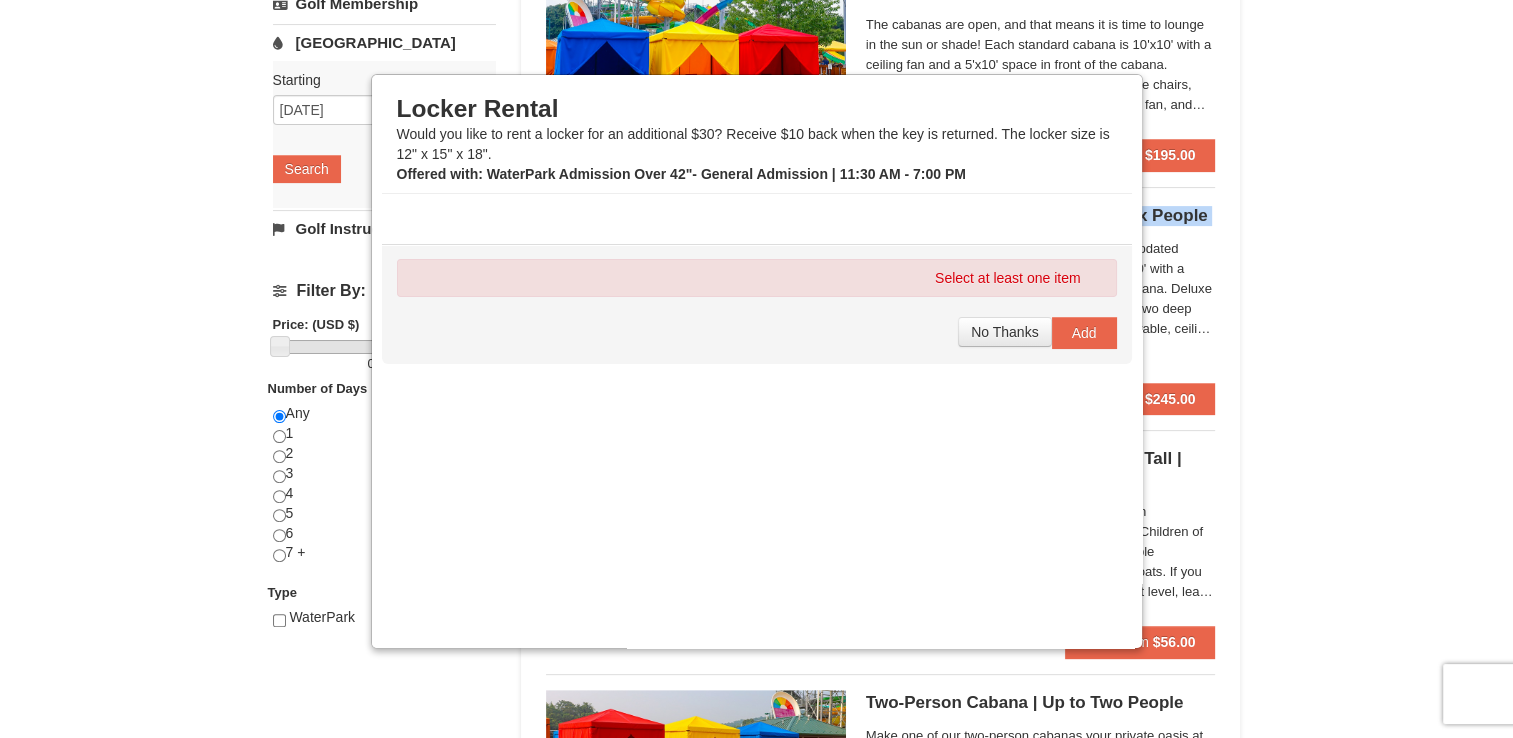 click on "×
Categories
List
Filter
My Itinerary (1)
Check Out Now
Water Park Pass.
$70.00
Massanutten Indoor/Outdoor WaterPark
WaterPark Admission Over 42"- General Admission | 11:30 AM - 7:00 PM
7/15/2025" at bounding box center (756, 636) 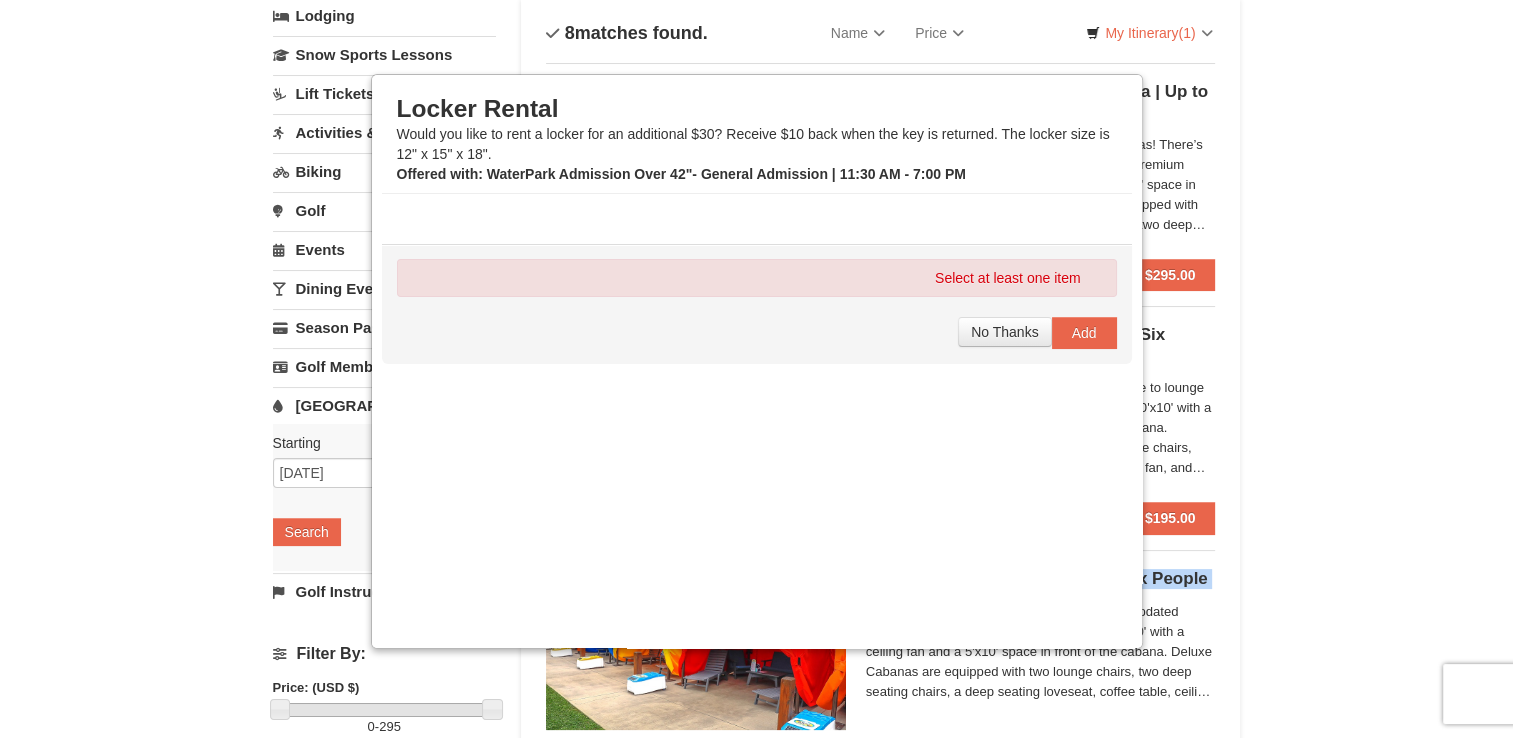 scroll, scrollTop: 100, scrollLeft: 0, axis: vertical 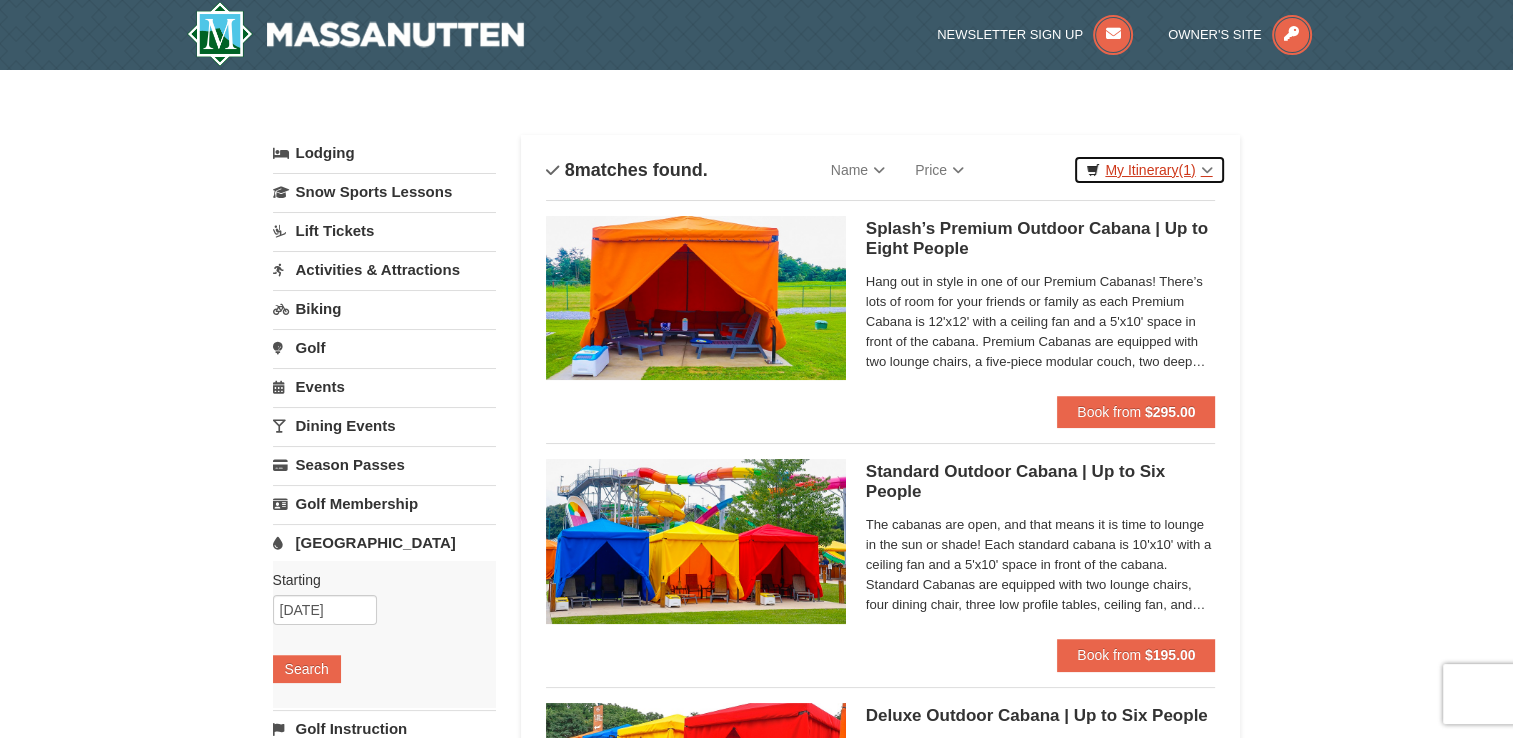 click on "My Itinerary (1)" at bounding box center (1149, 170) 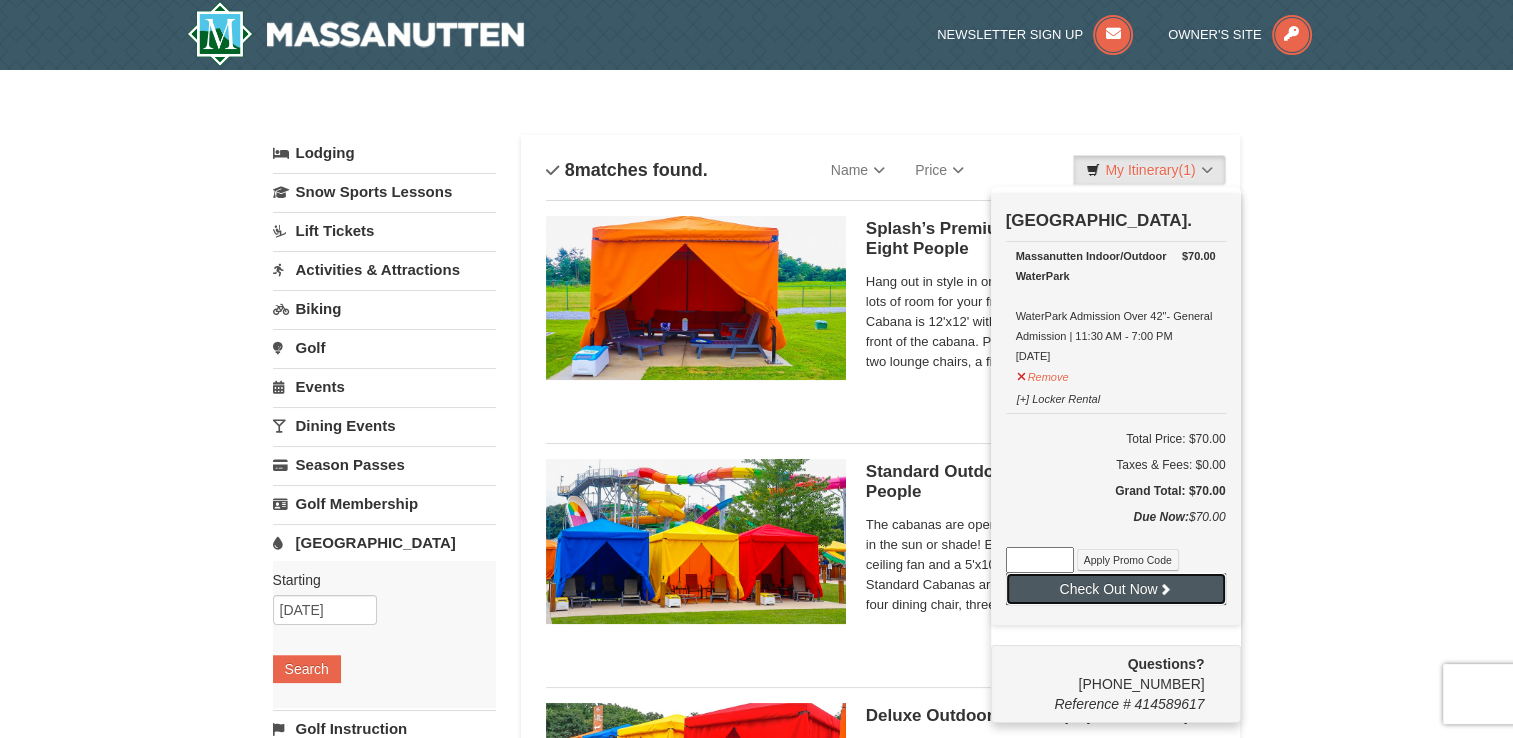 click on "Check Out Now" at bounding box center [1116, 589] 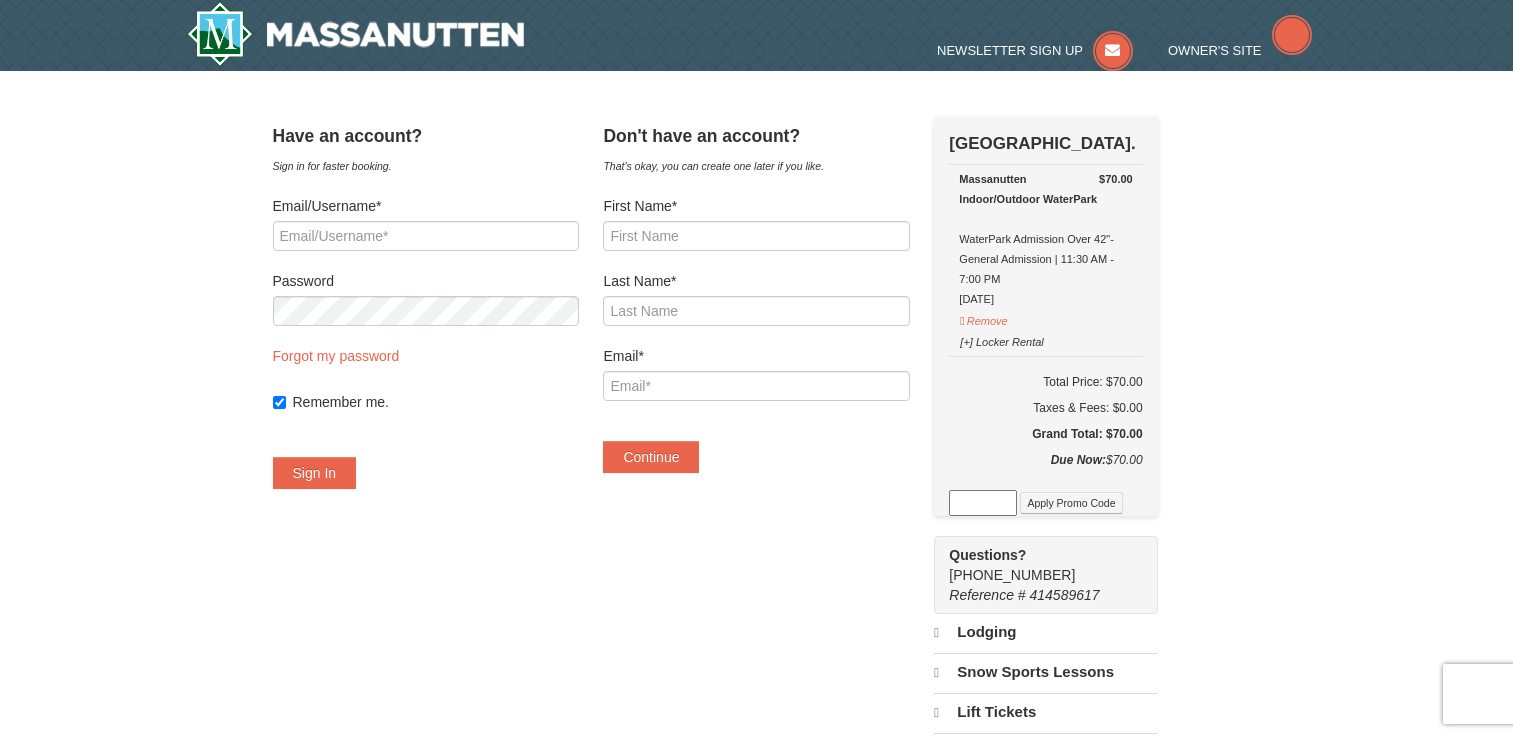 scroll, scrollTop: 0, scrollLeft: 0, axis: both 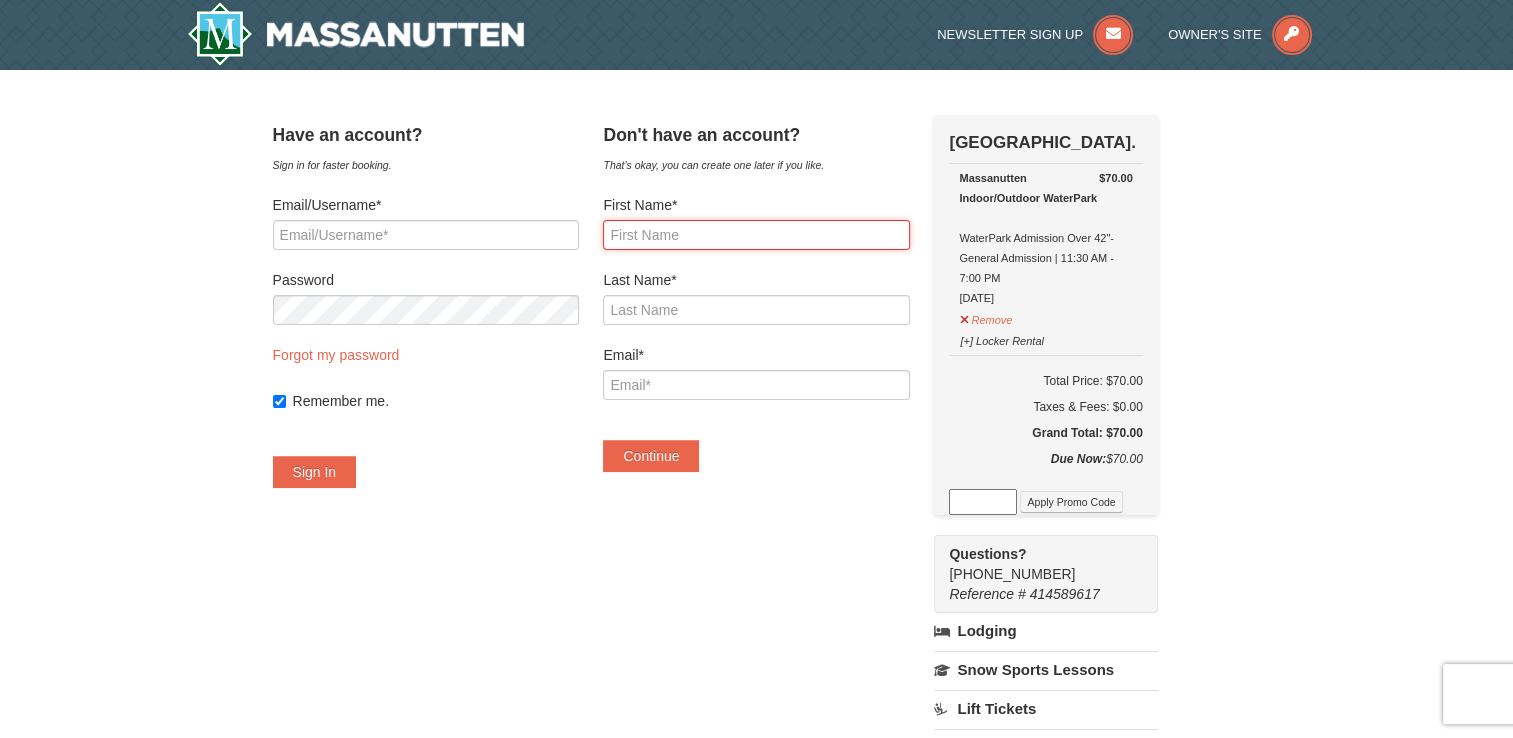 click on "First Name*" at bounding box center (756, 235) 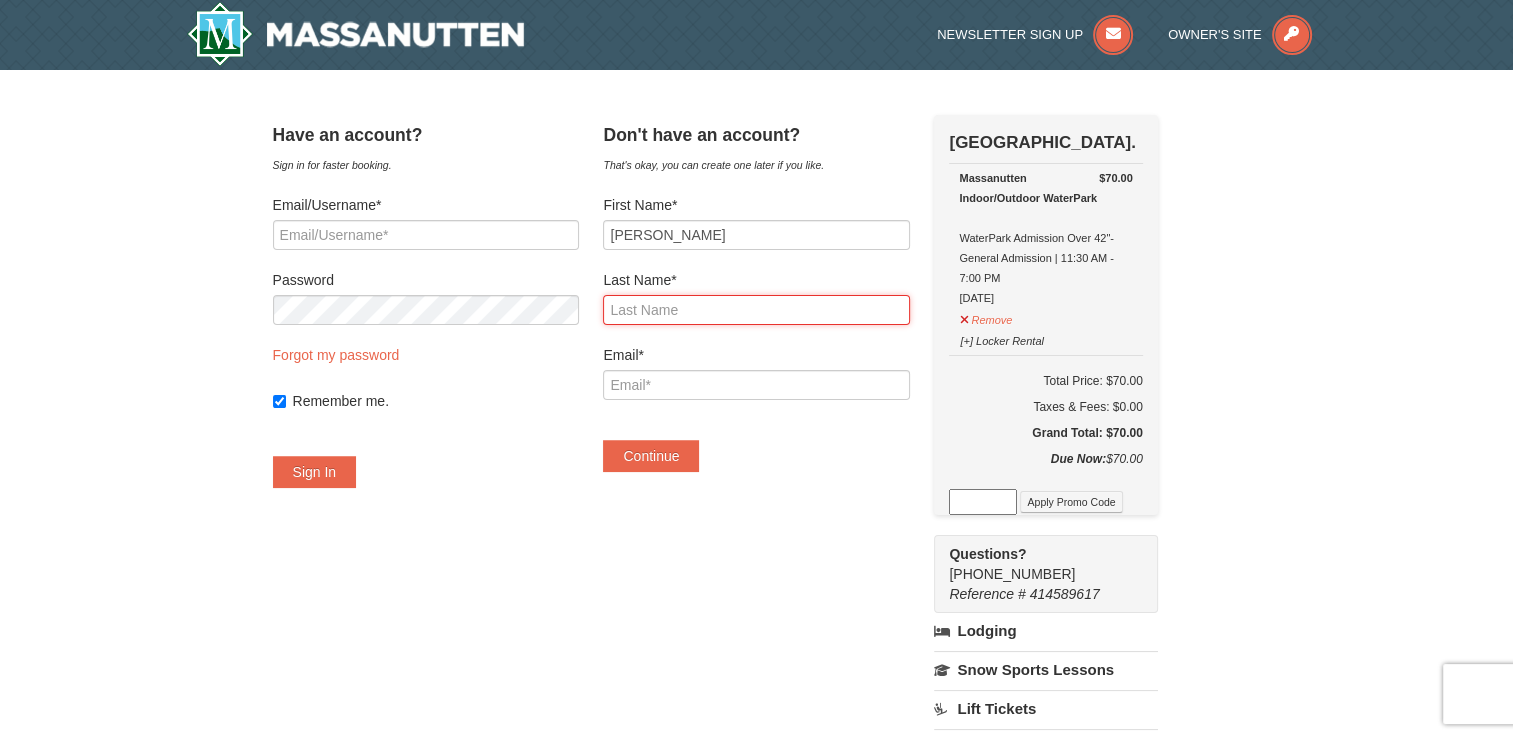 type on "Hrast" 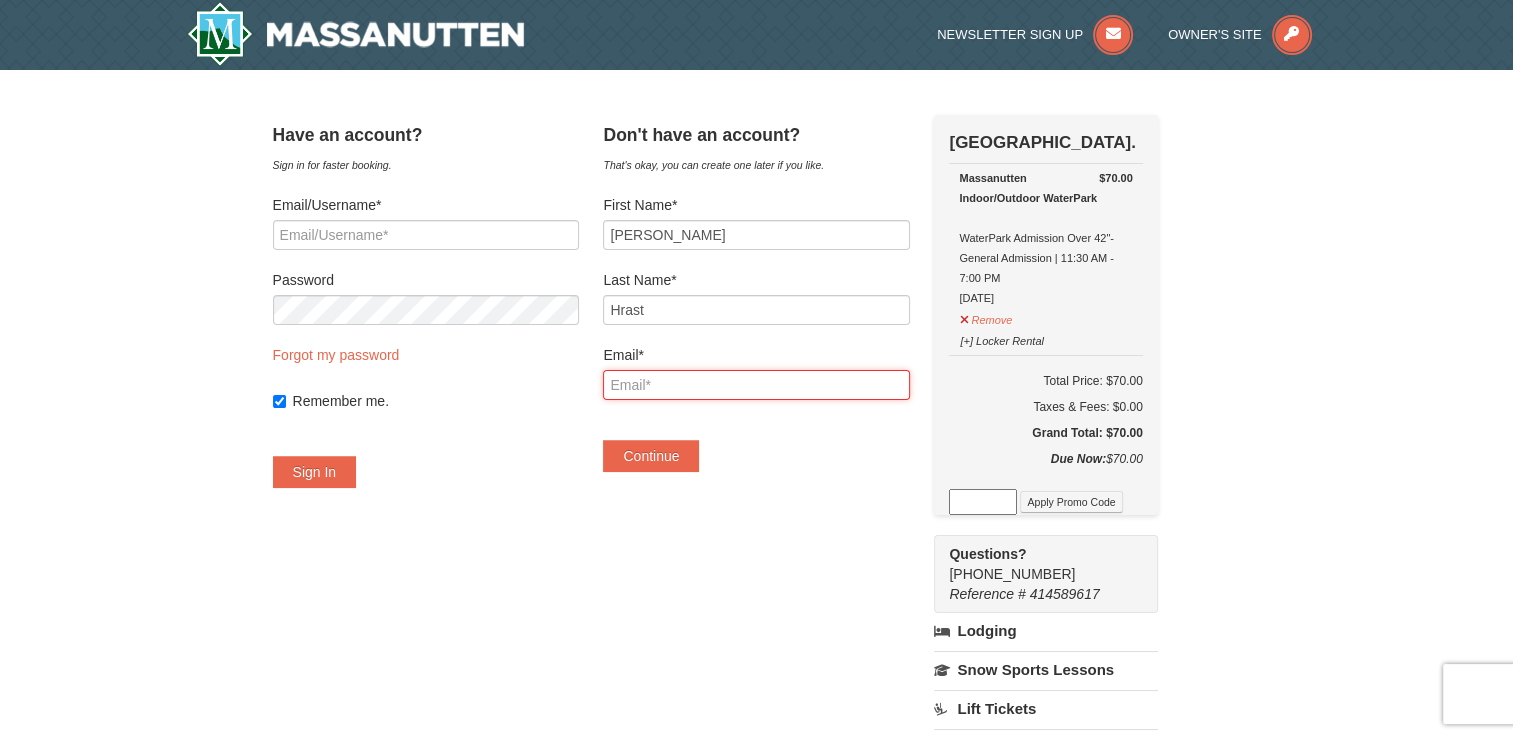 type on "countryfarms442@outlook.com" 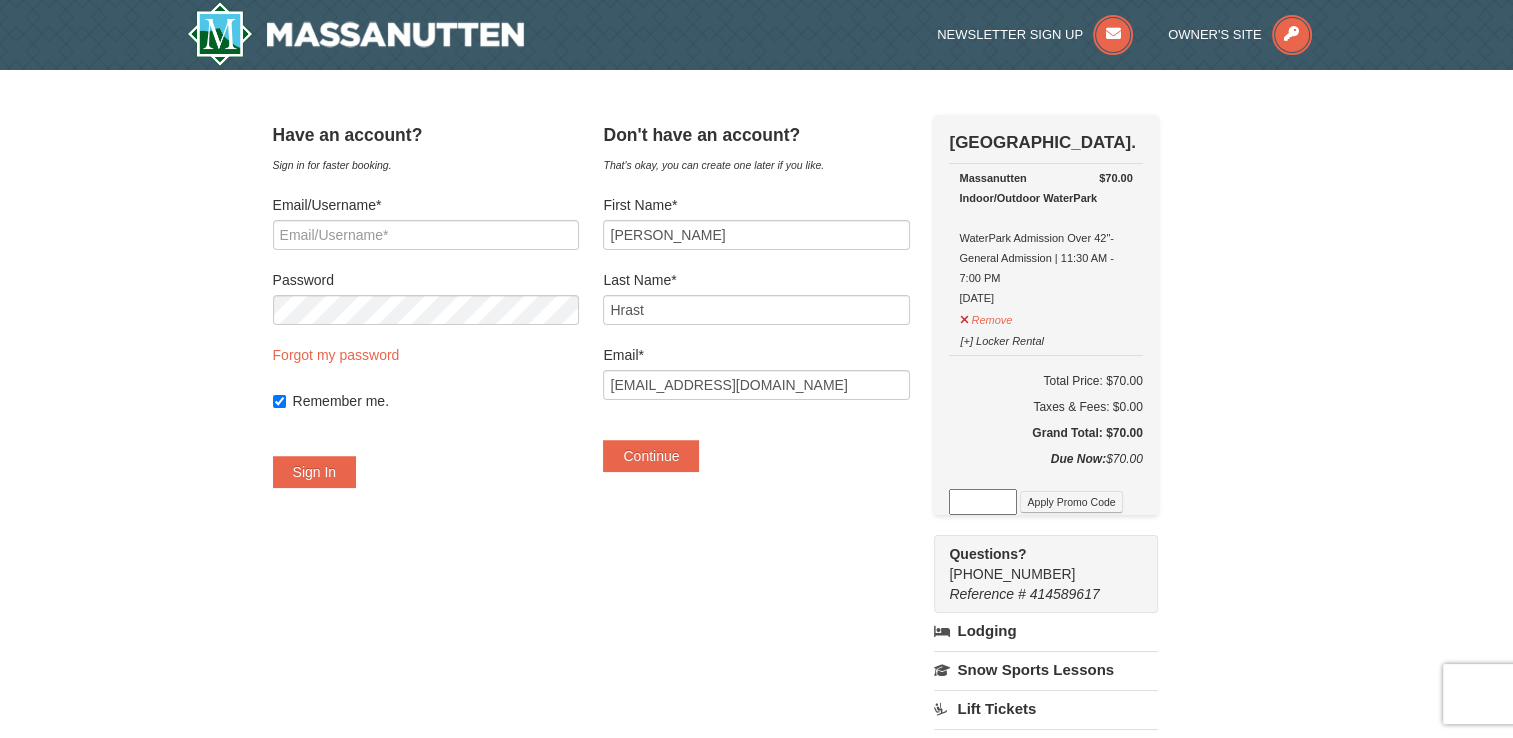 click on "Have an account?
Sign in for faster booking.
Email/Username*
Password
Forgot my password
Remember me.
Sign In" at bounding box center [757, 606] 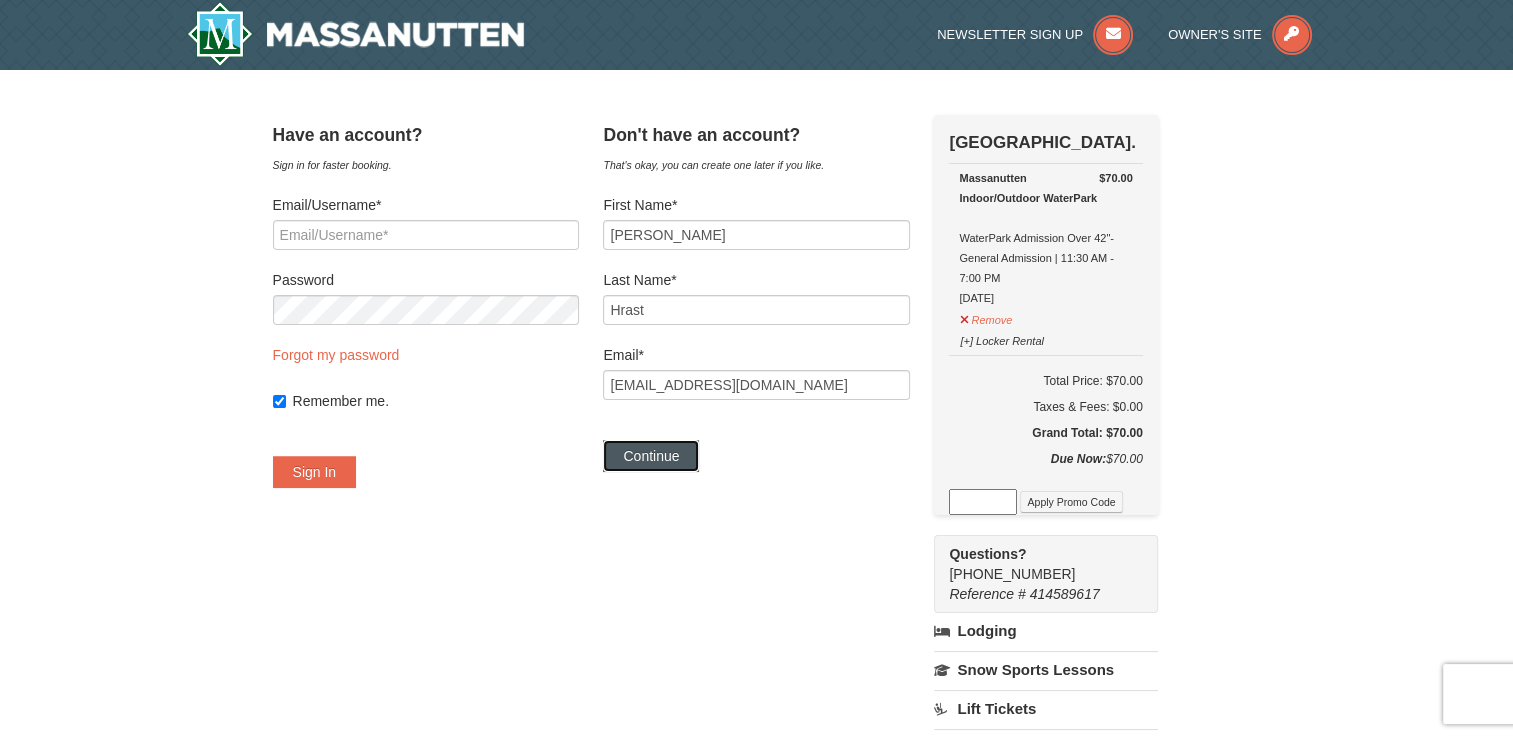 click on "Continue" at bounding box center [651, 456] 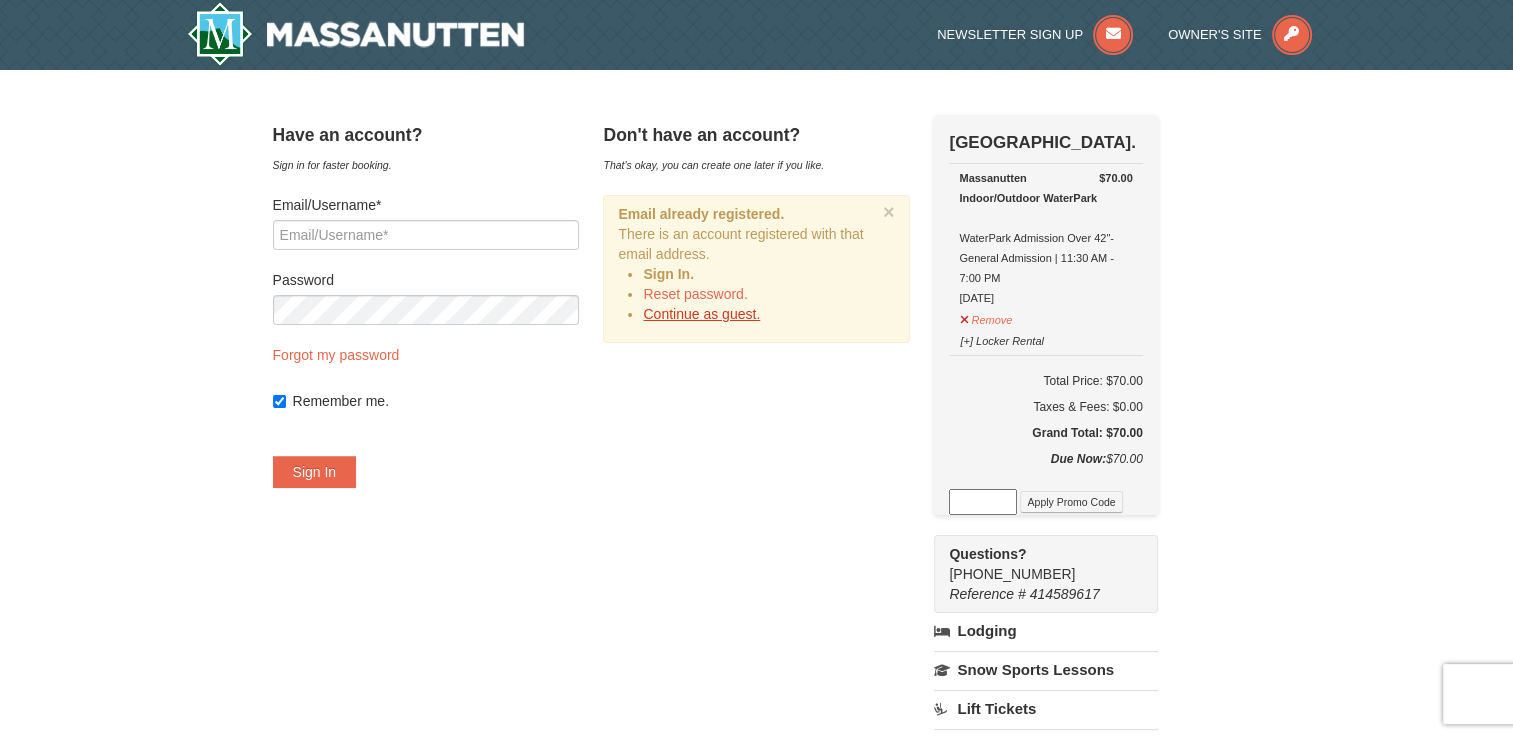 click on "Continue as guest." at bounding box center (701, 314) 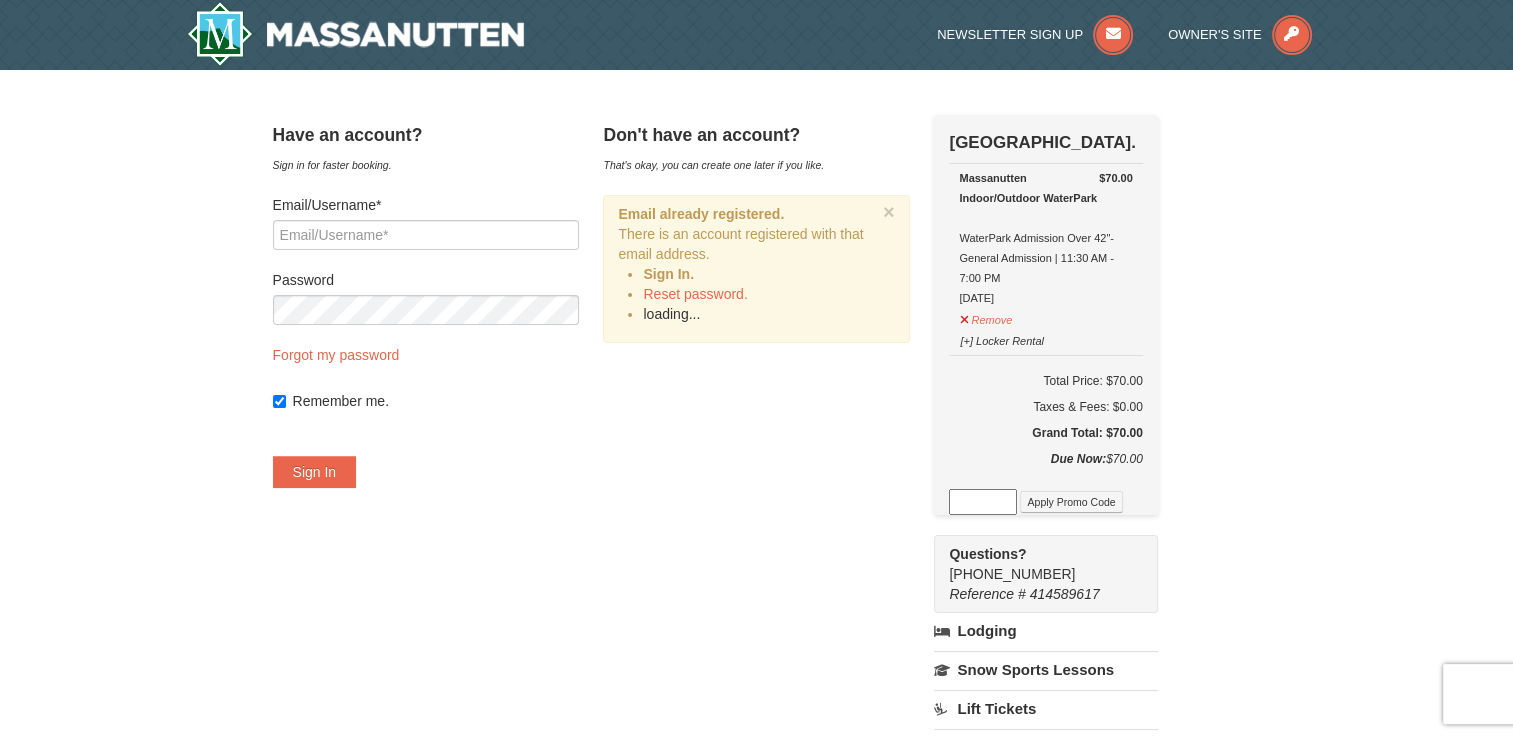 scroll, scrollTop: 305, scrollLeft: 0, axis: vertical 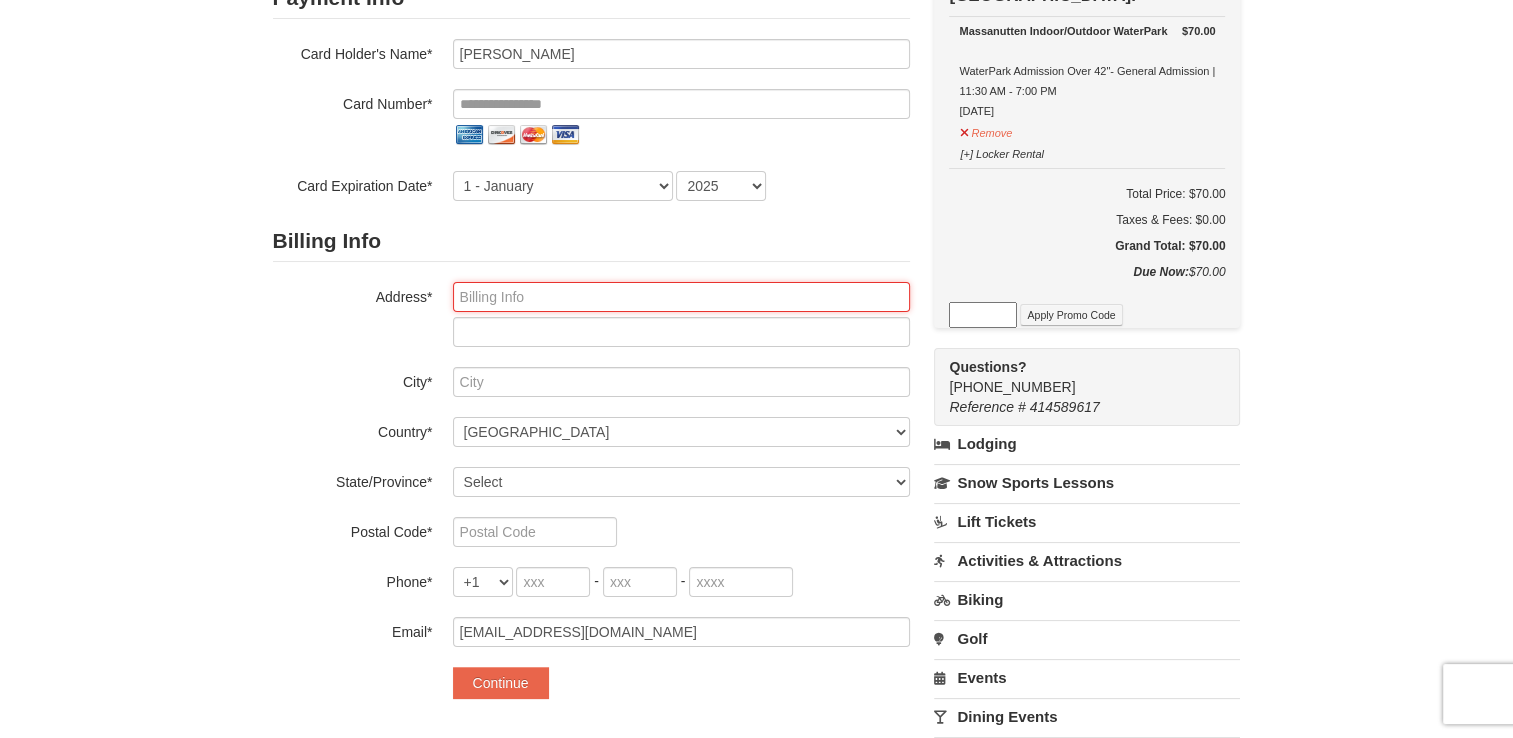 click at bounding box center [681, 297] 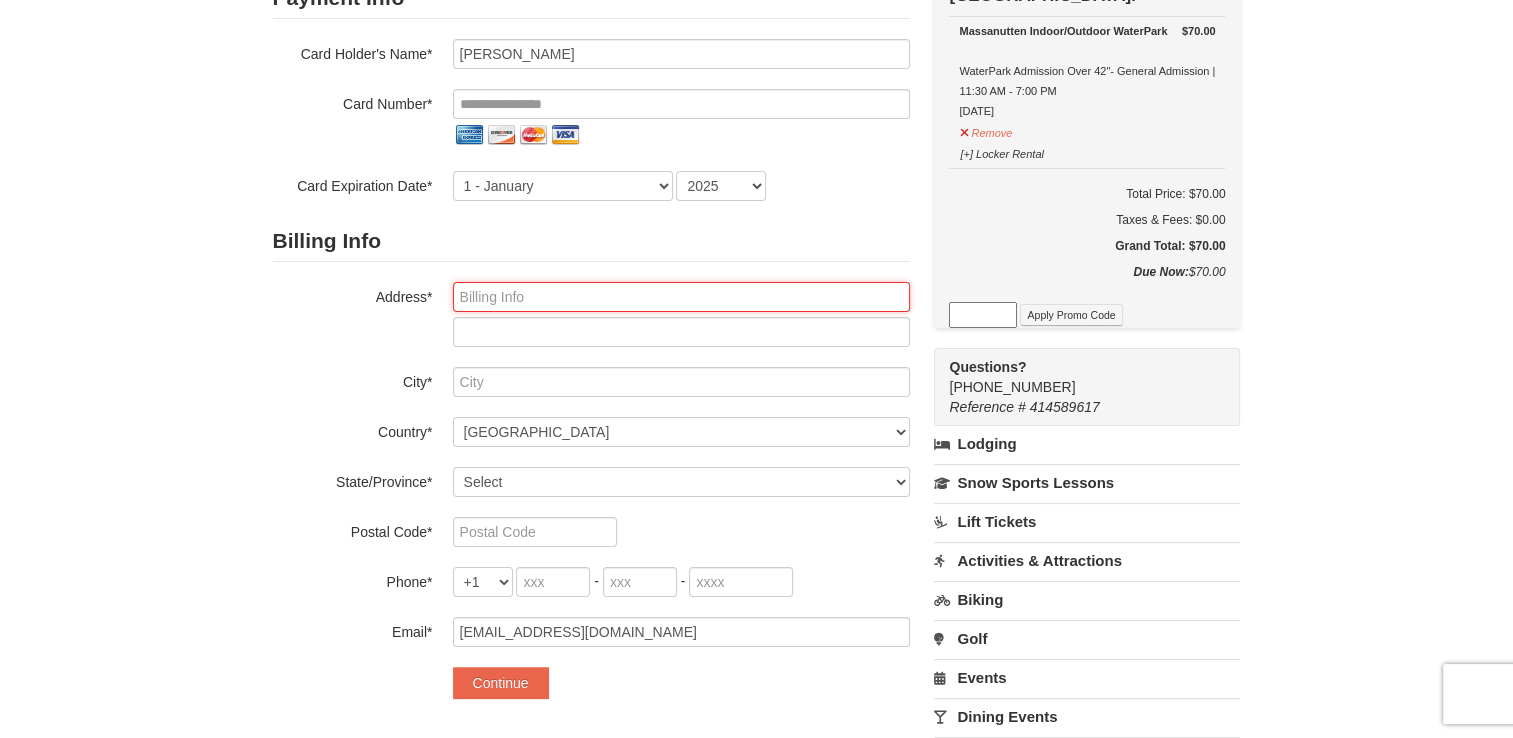 type on "12653 West Oak Drive" 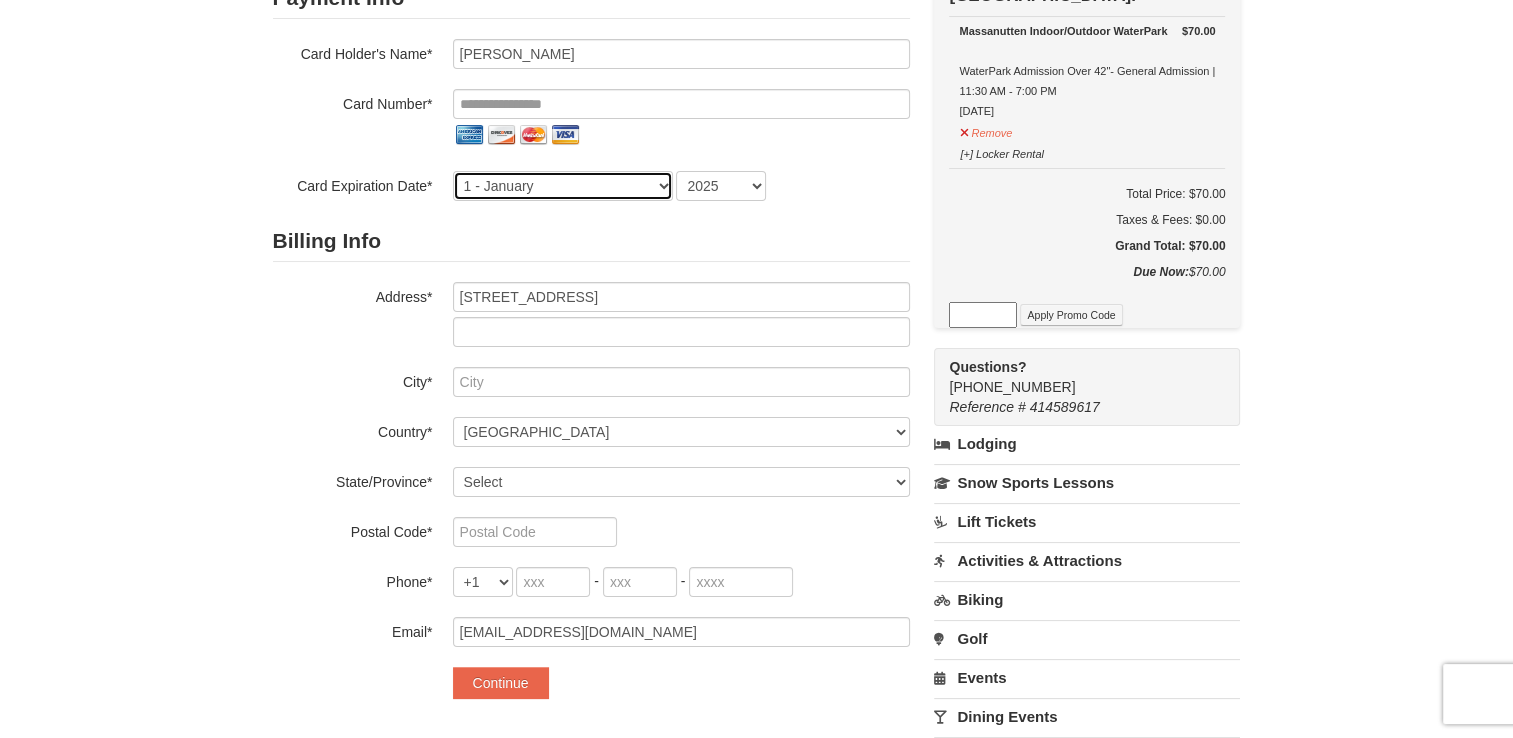select on "6" 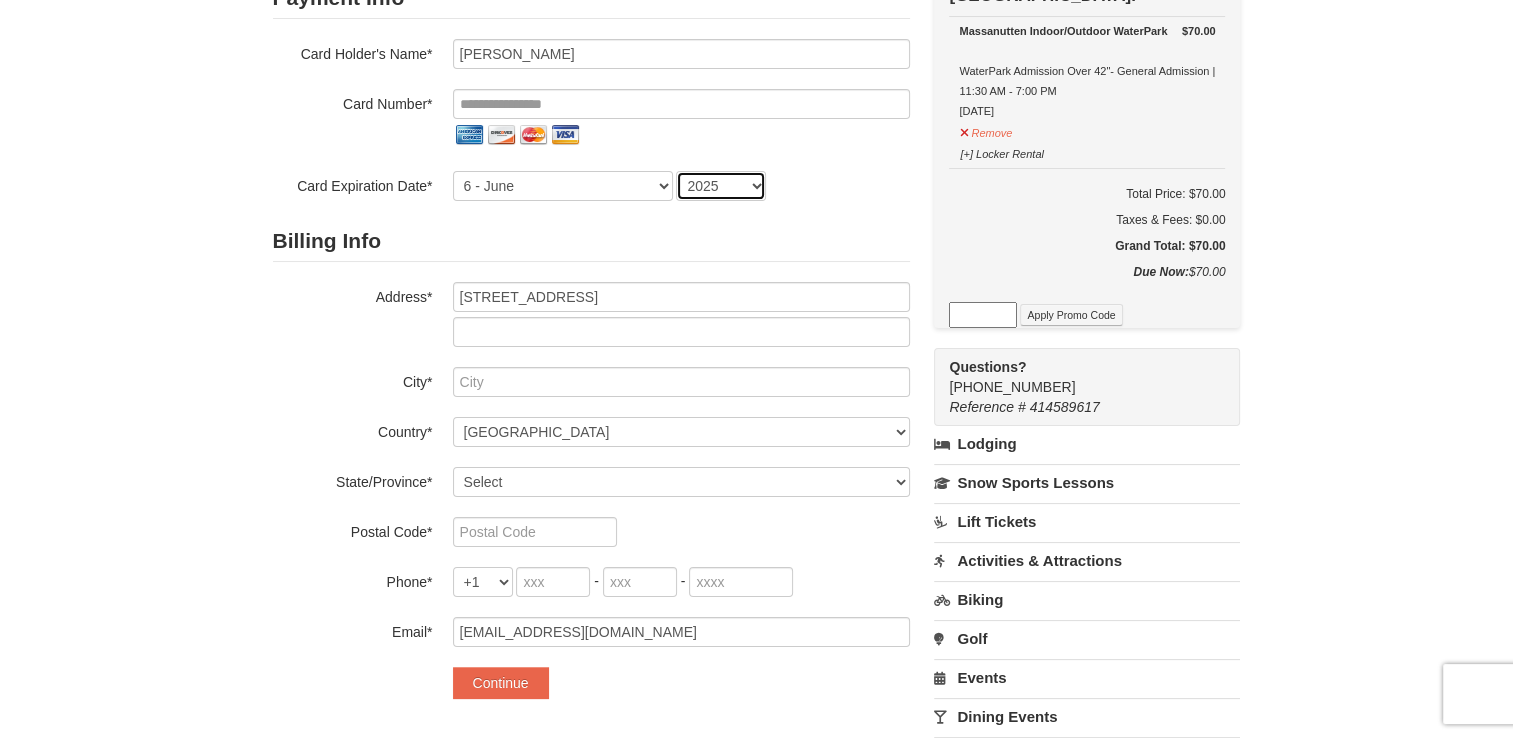 select on "2028" 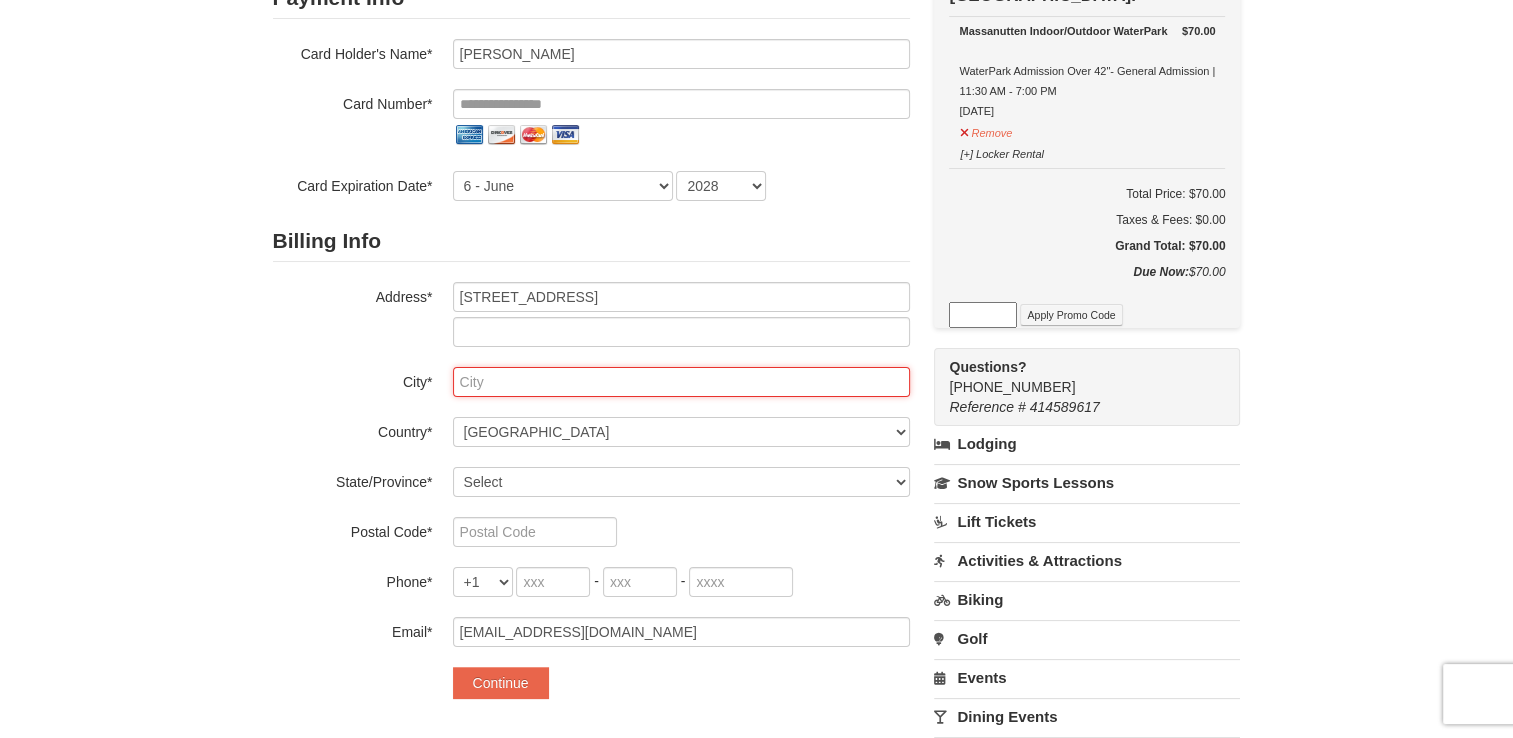 type on "MOUNT AIRY" 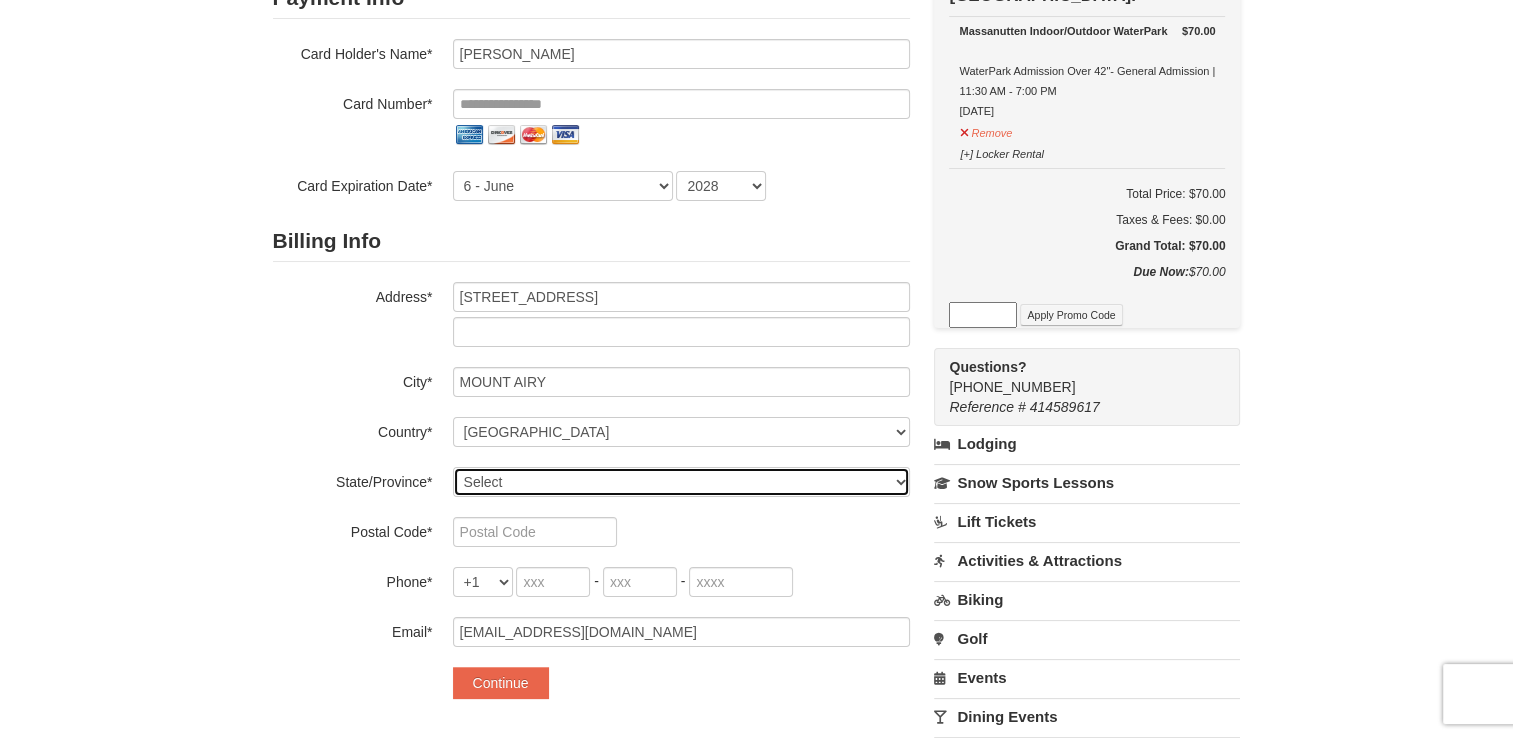 select on "MD" 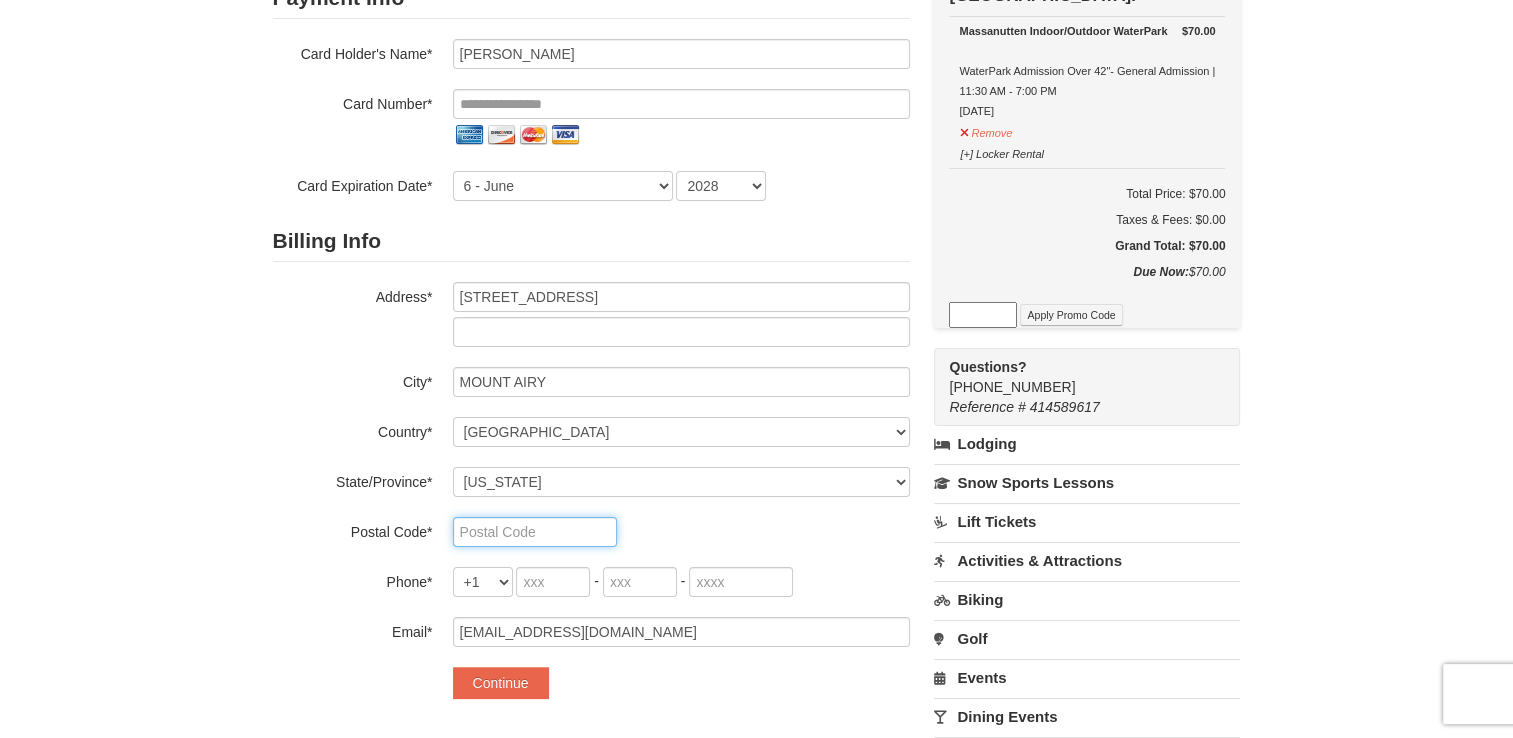 type on "21771" 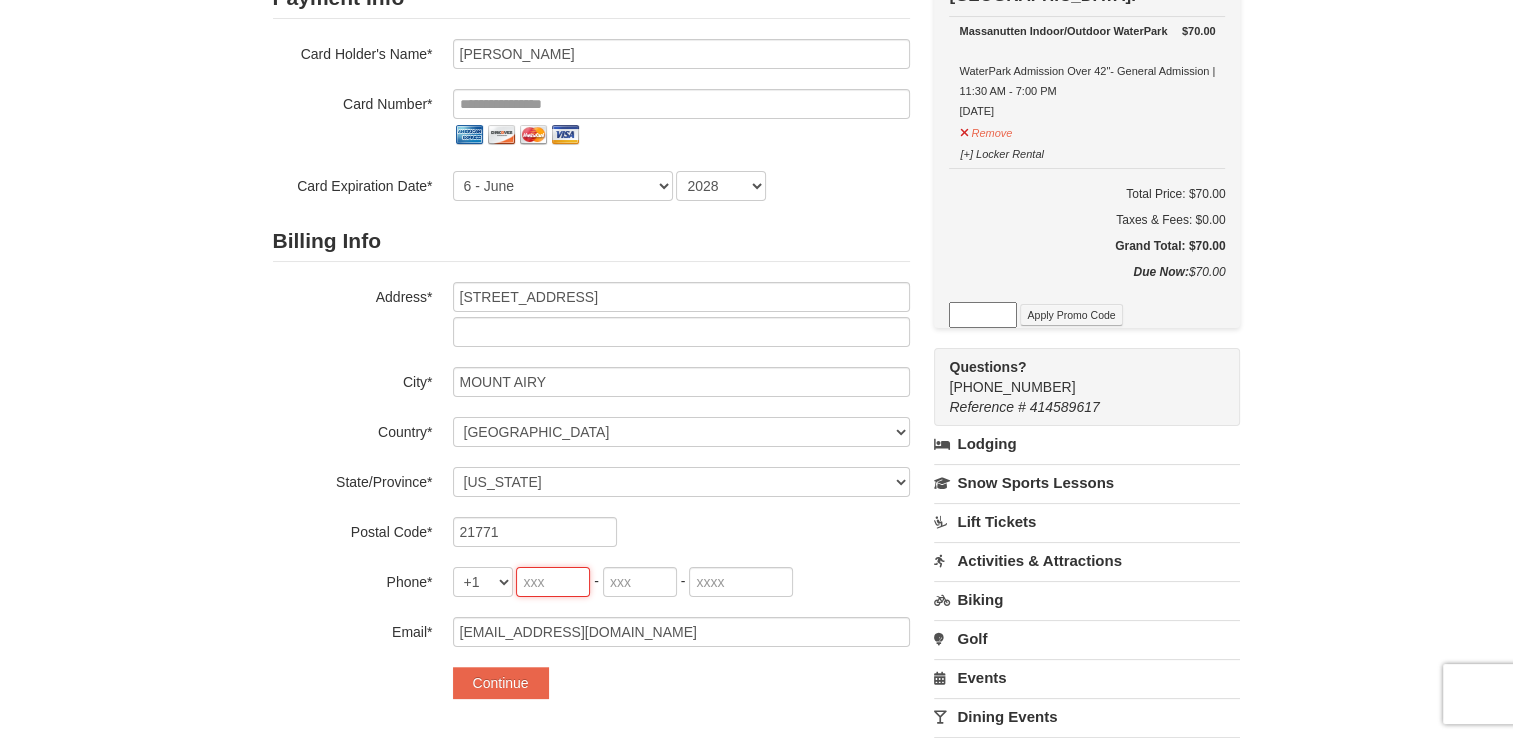 type on "410" 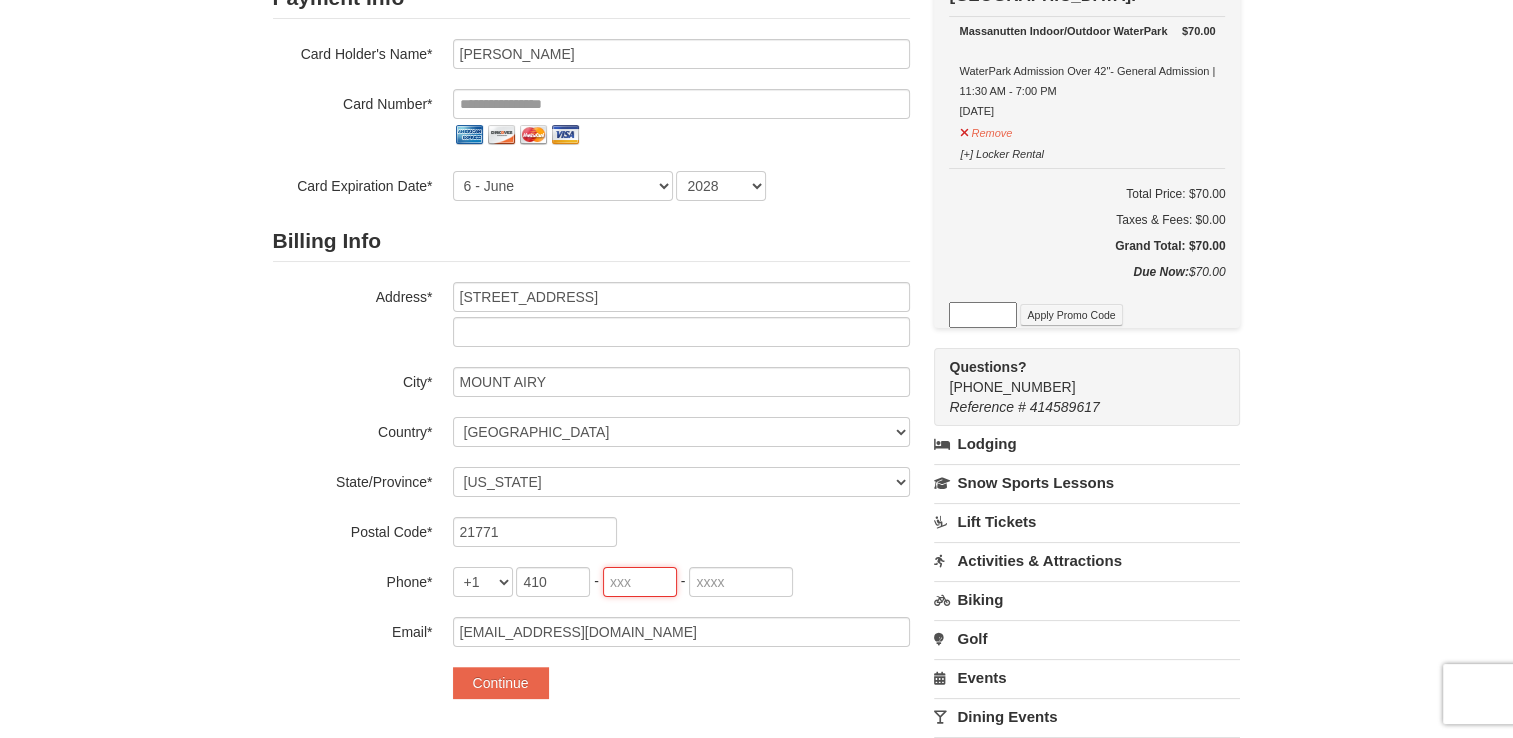 type on "274" 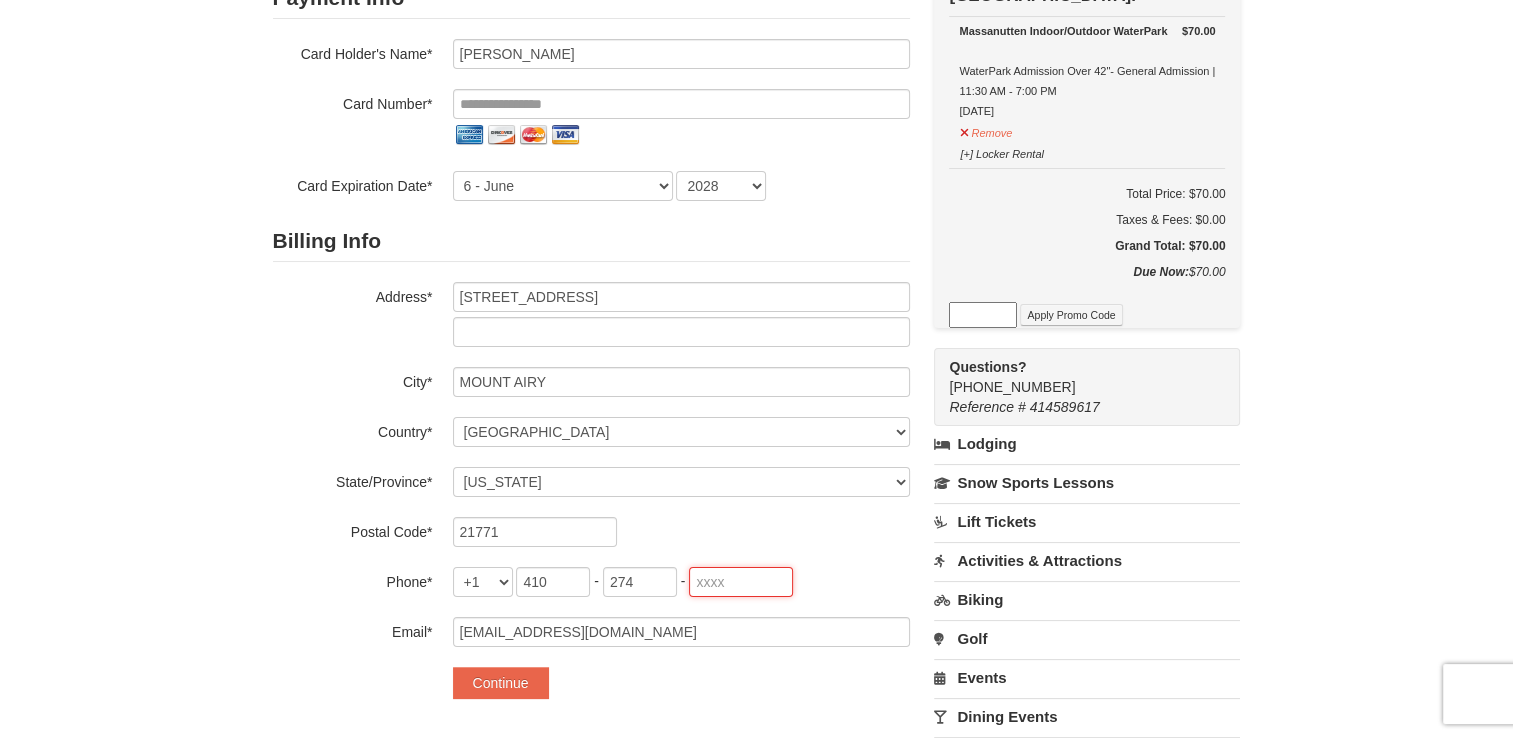 type on "4159" 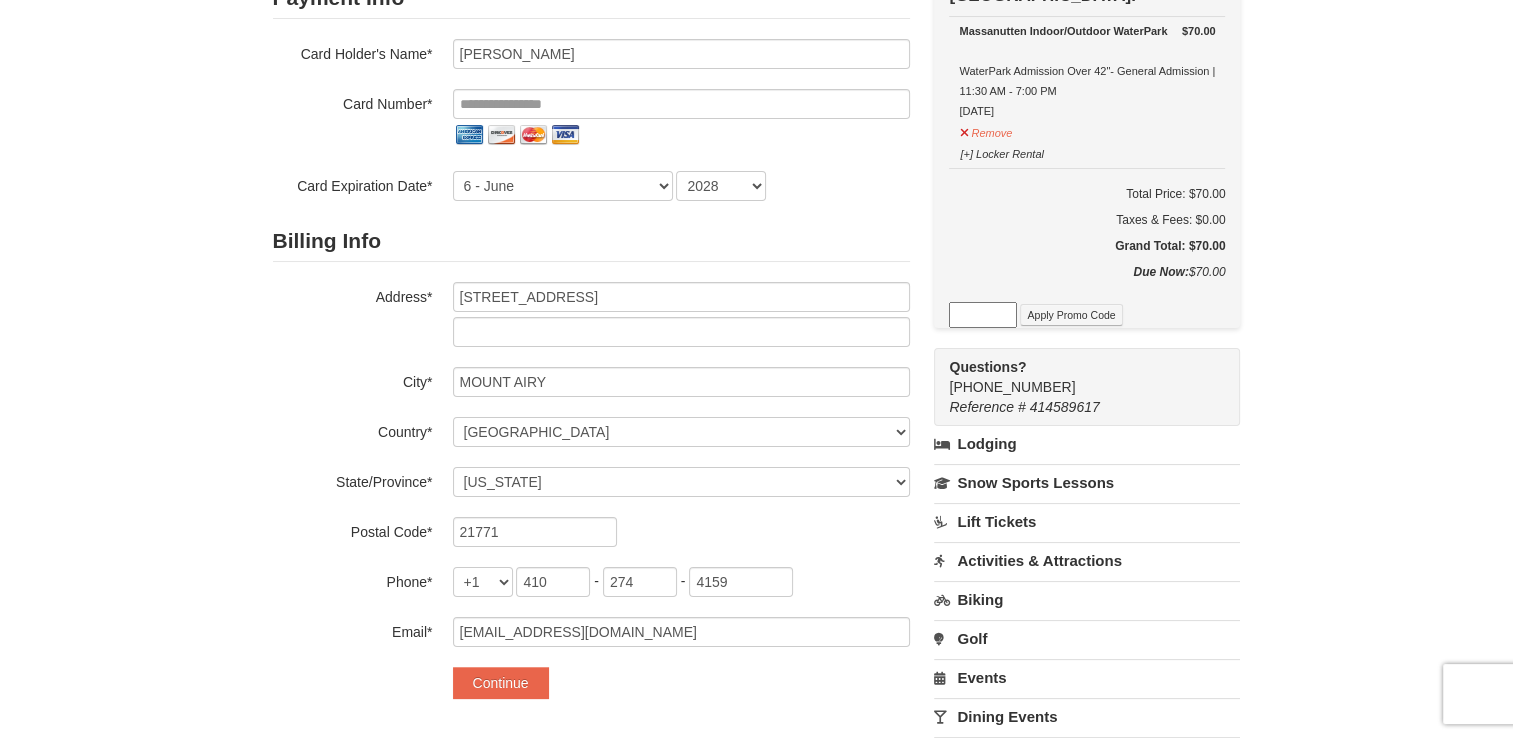 click on "Address*
12653 West Oak Drive" at bounding box center [591, 314] 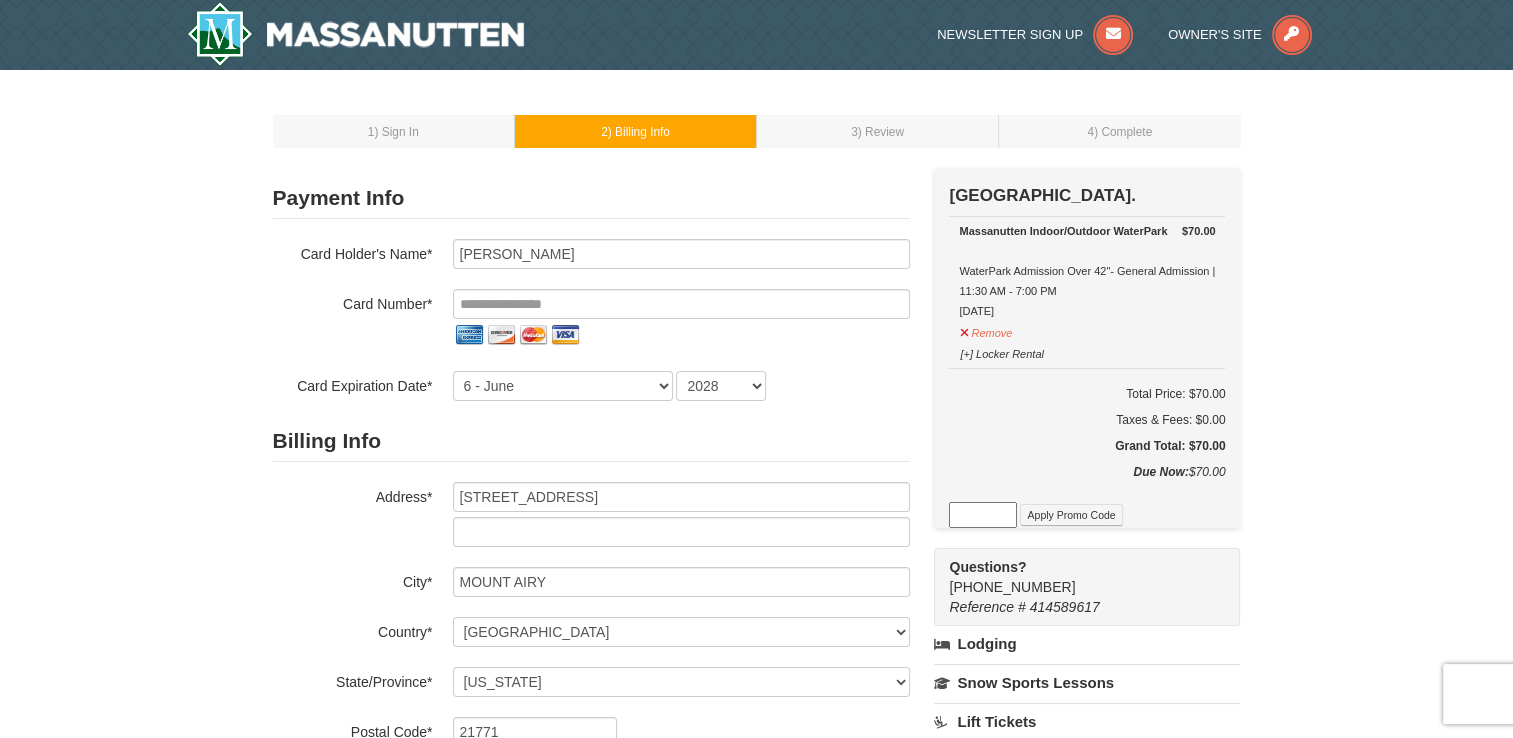 scroll, scrollTop: 0, scrollLeft: 0, axis: both 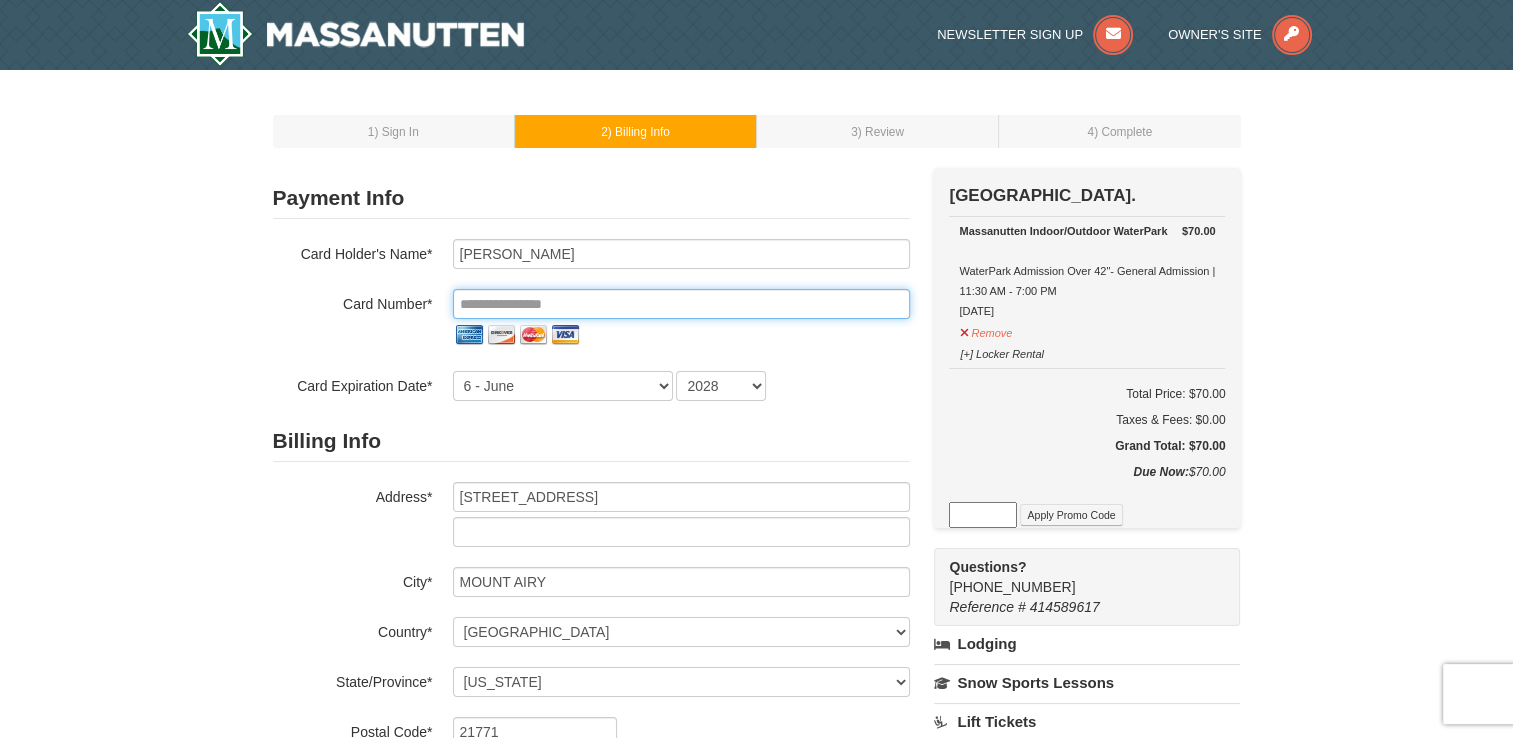 click at bounding box center [681, 304] 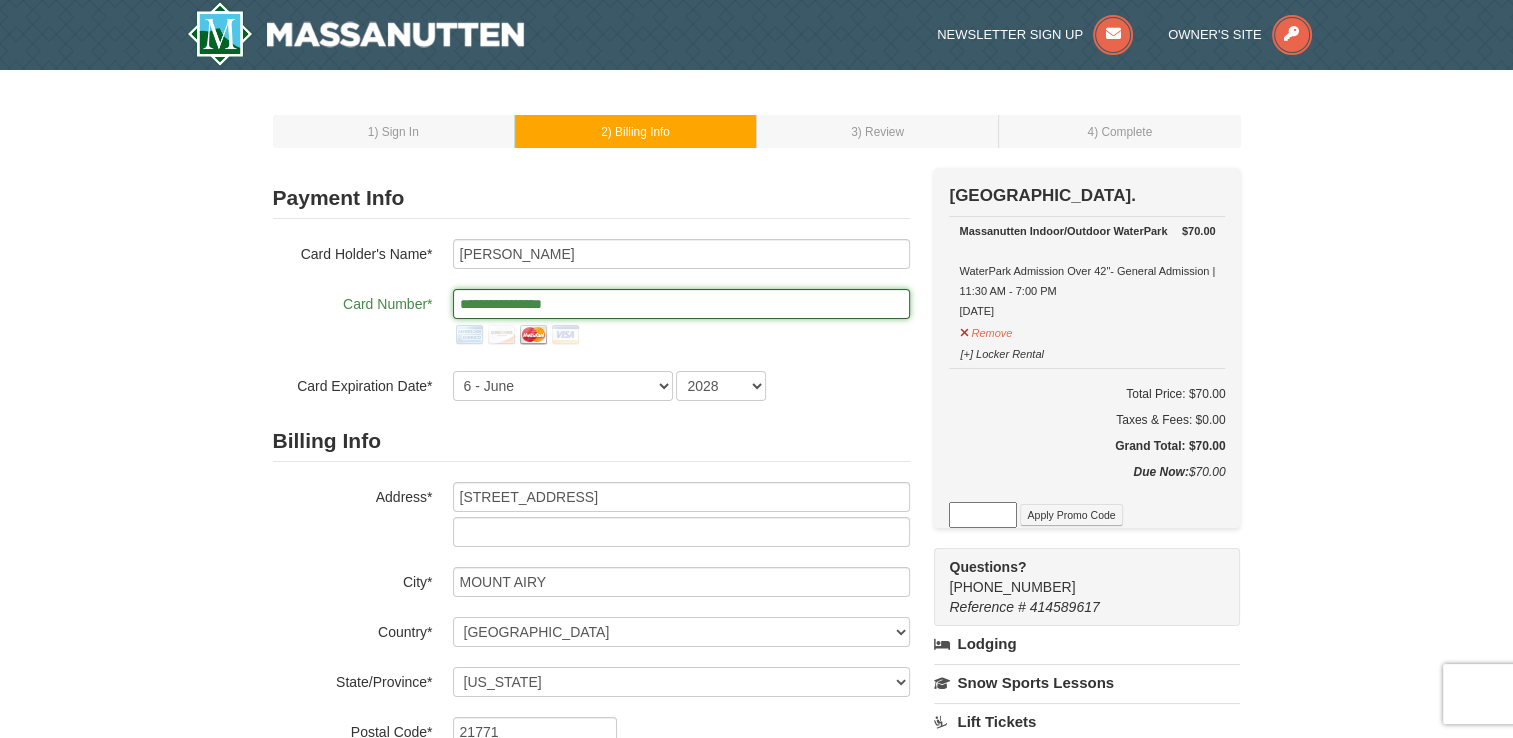type on "**********" 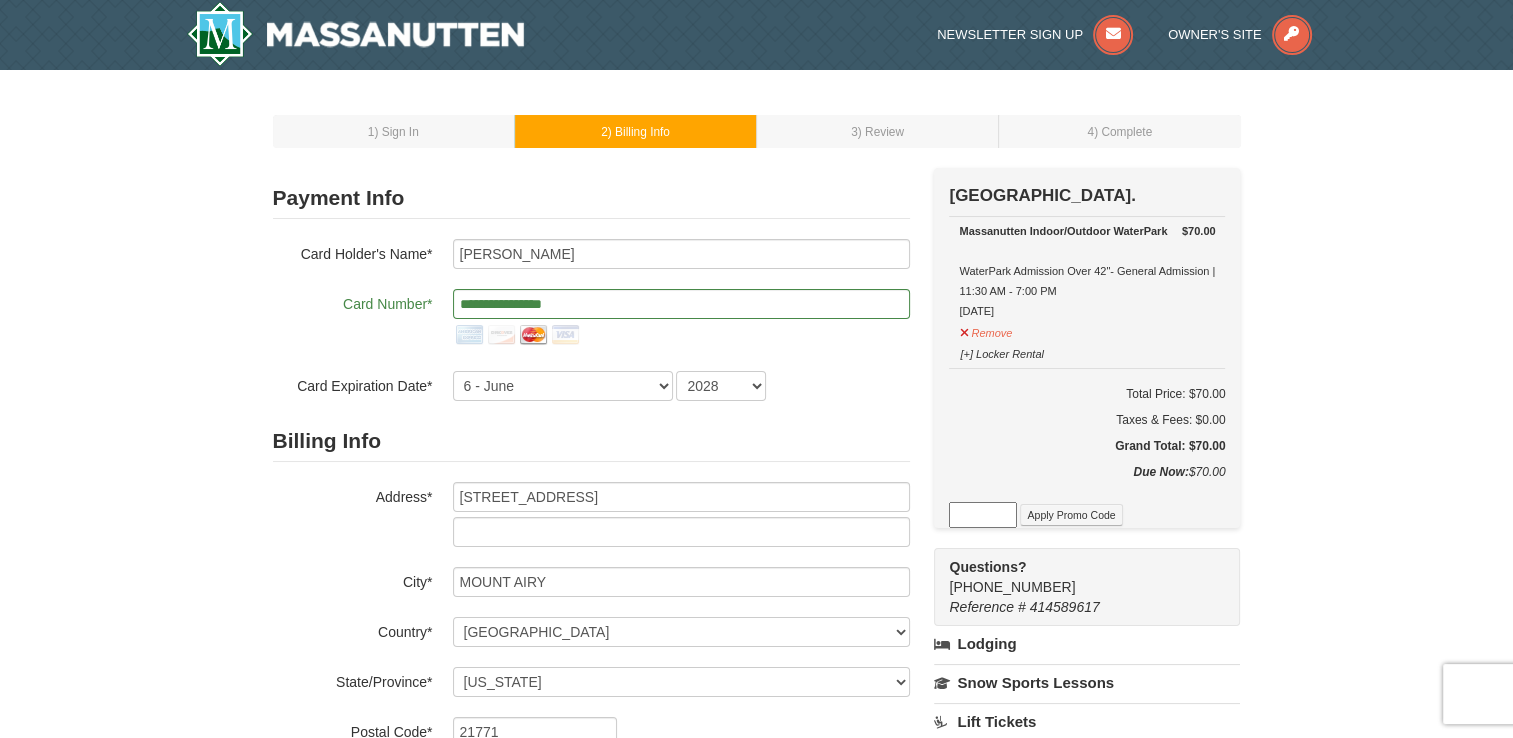 click on "**********" at bounding box center (757, 639) 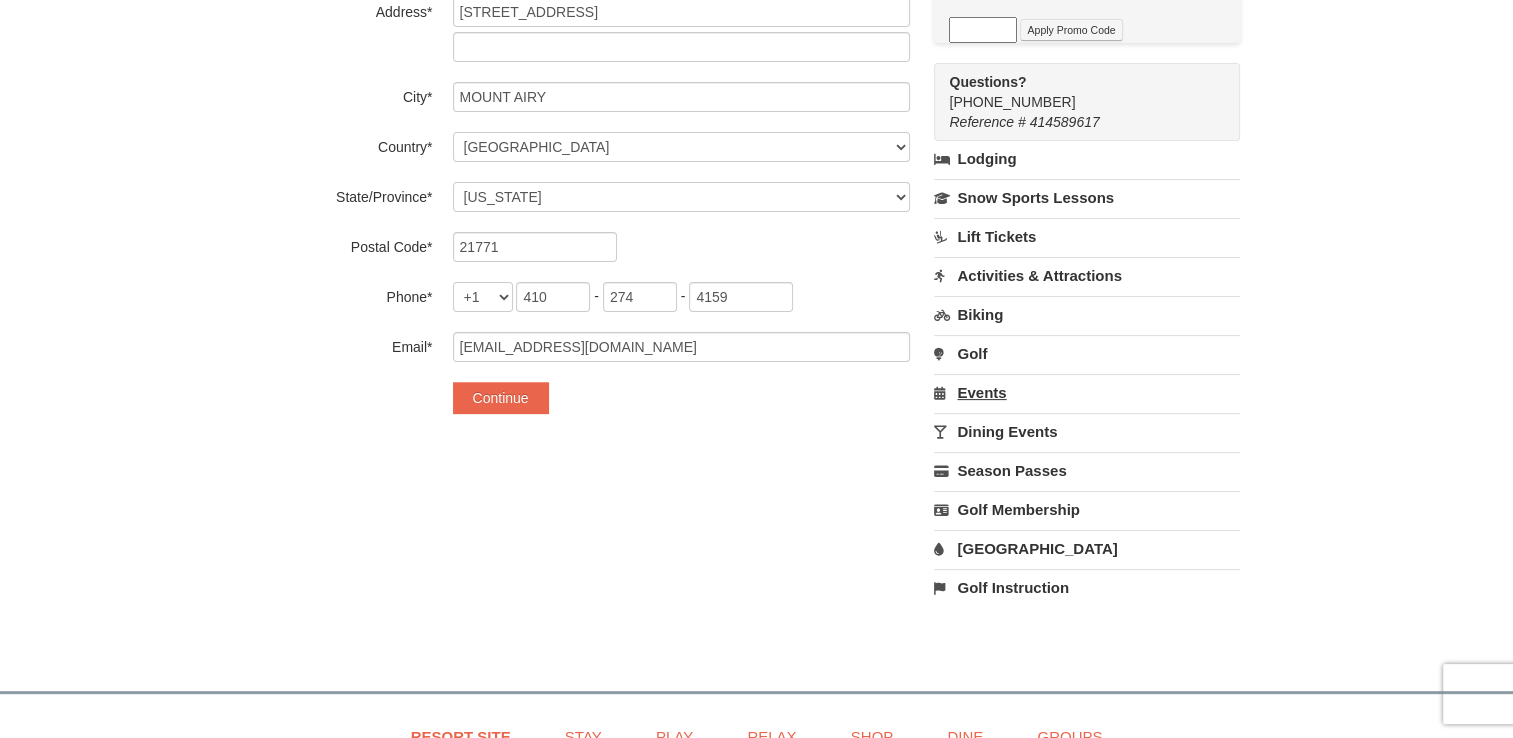scroll, scrollTop: 500, scrollLeft: 0, axis: vertical 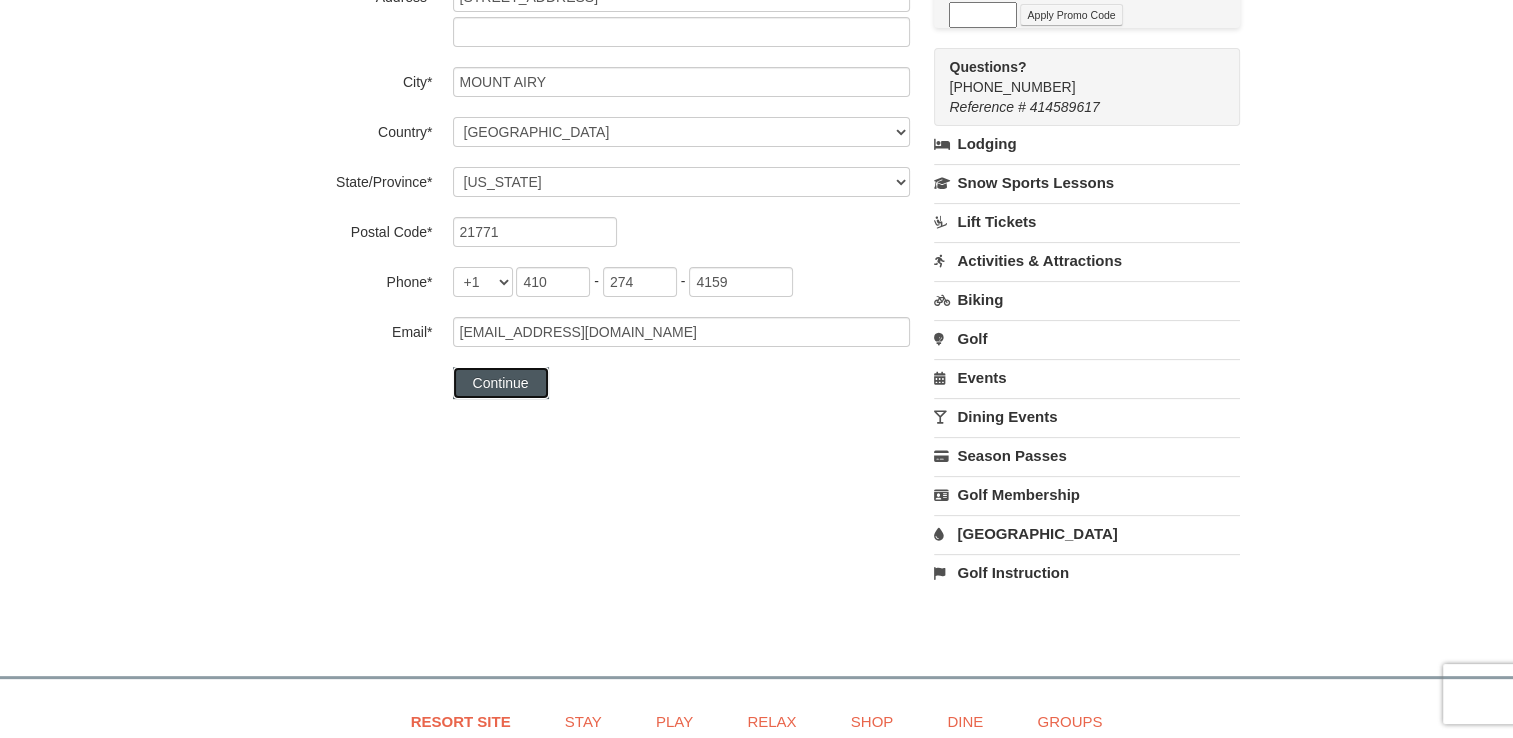 drag, startPoint x: 527, startPoint y: 383, endPoint x: 536, endPoint y: 377, distance: 10.816654 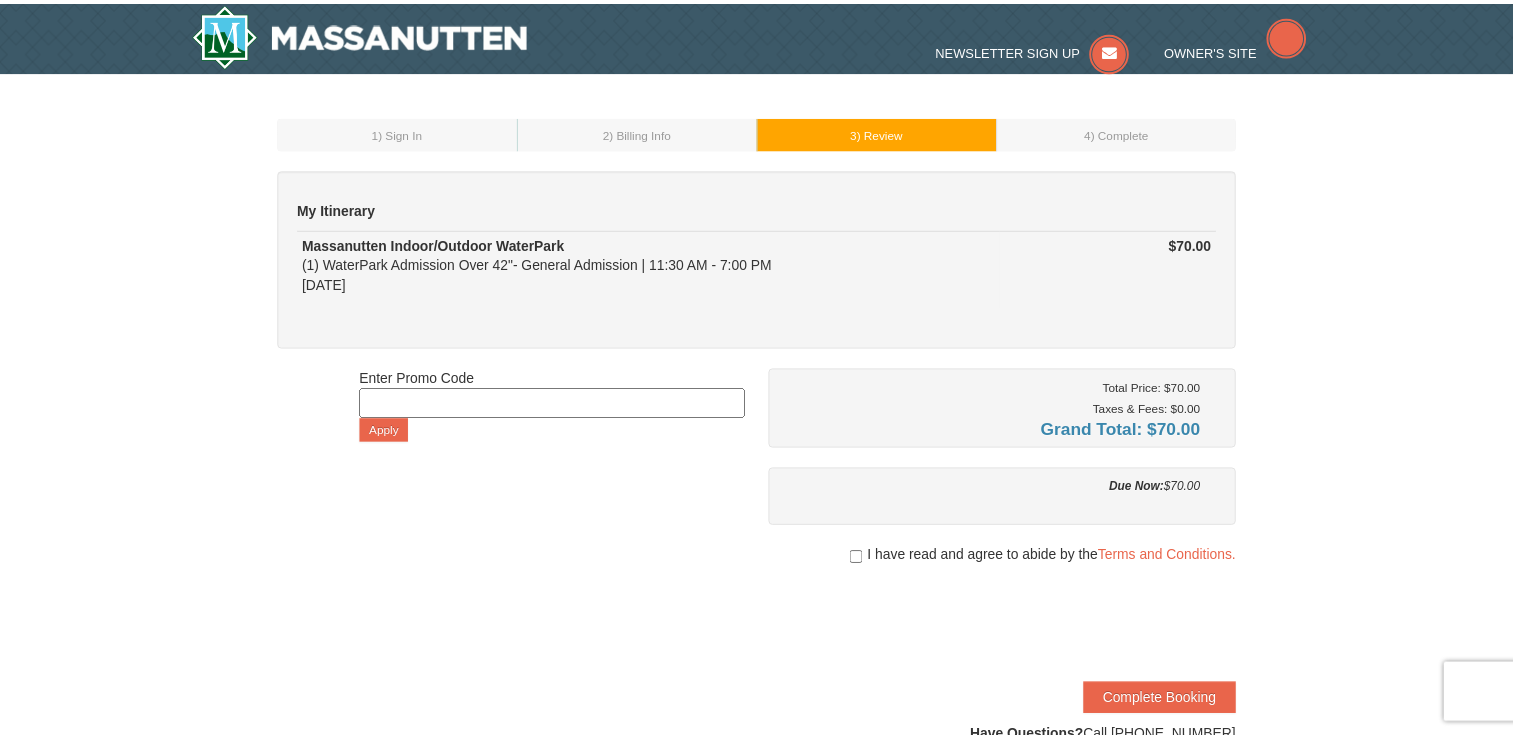 scroll, scrollTop: 0, scrollLeft: 0, axis: both 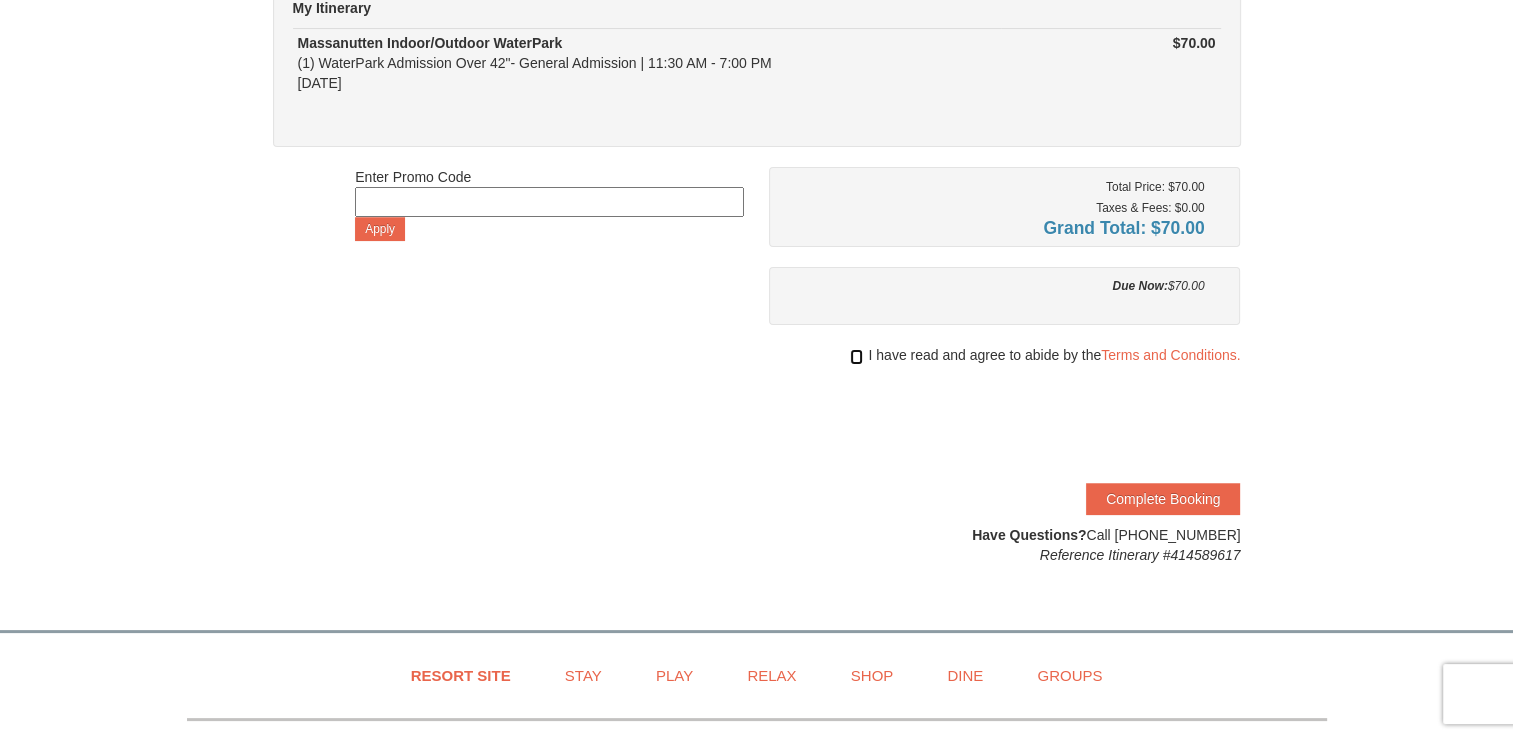 click at bounding box center [856, 357] 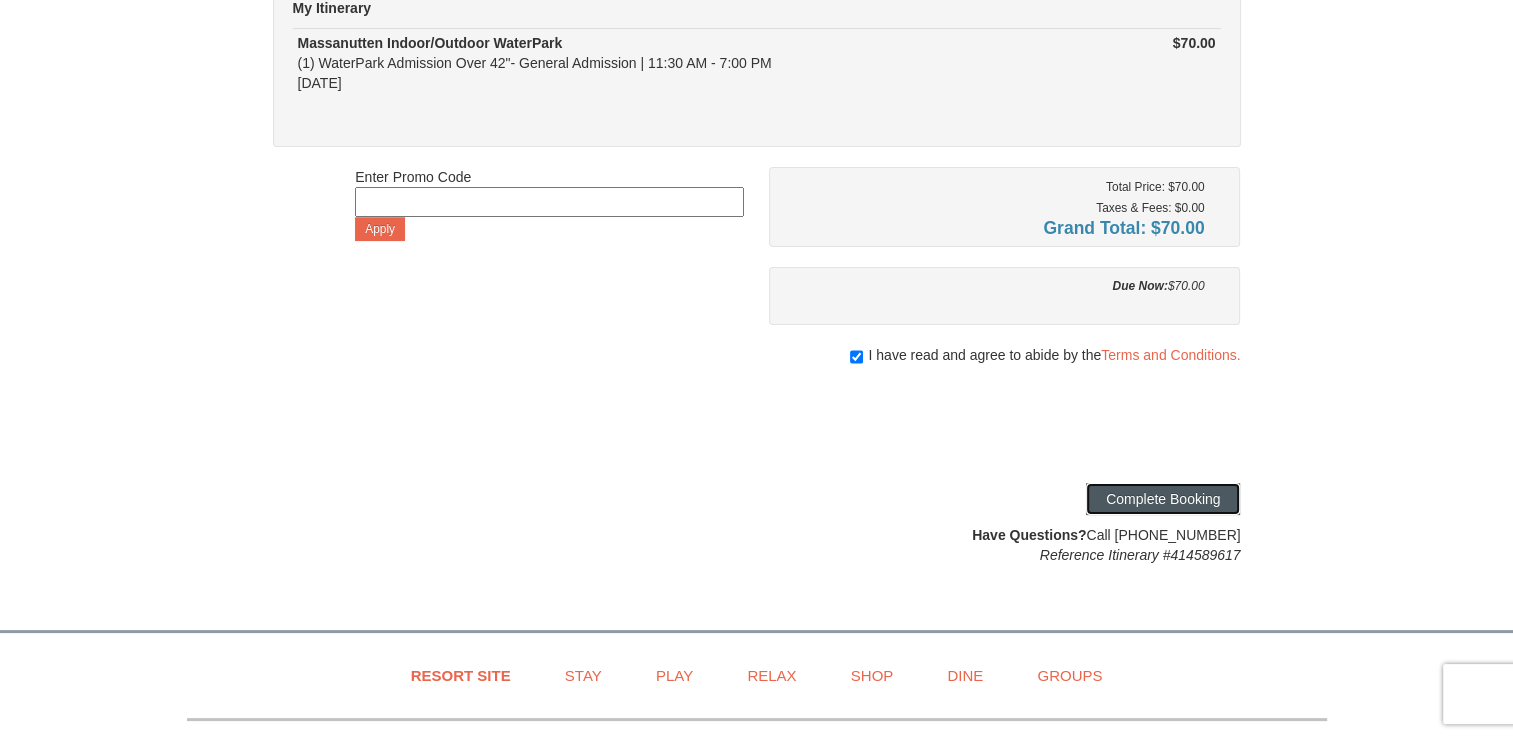 click on "Complete Booking" at bounding box center [1163, 499] 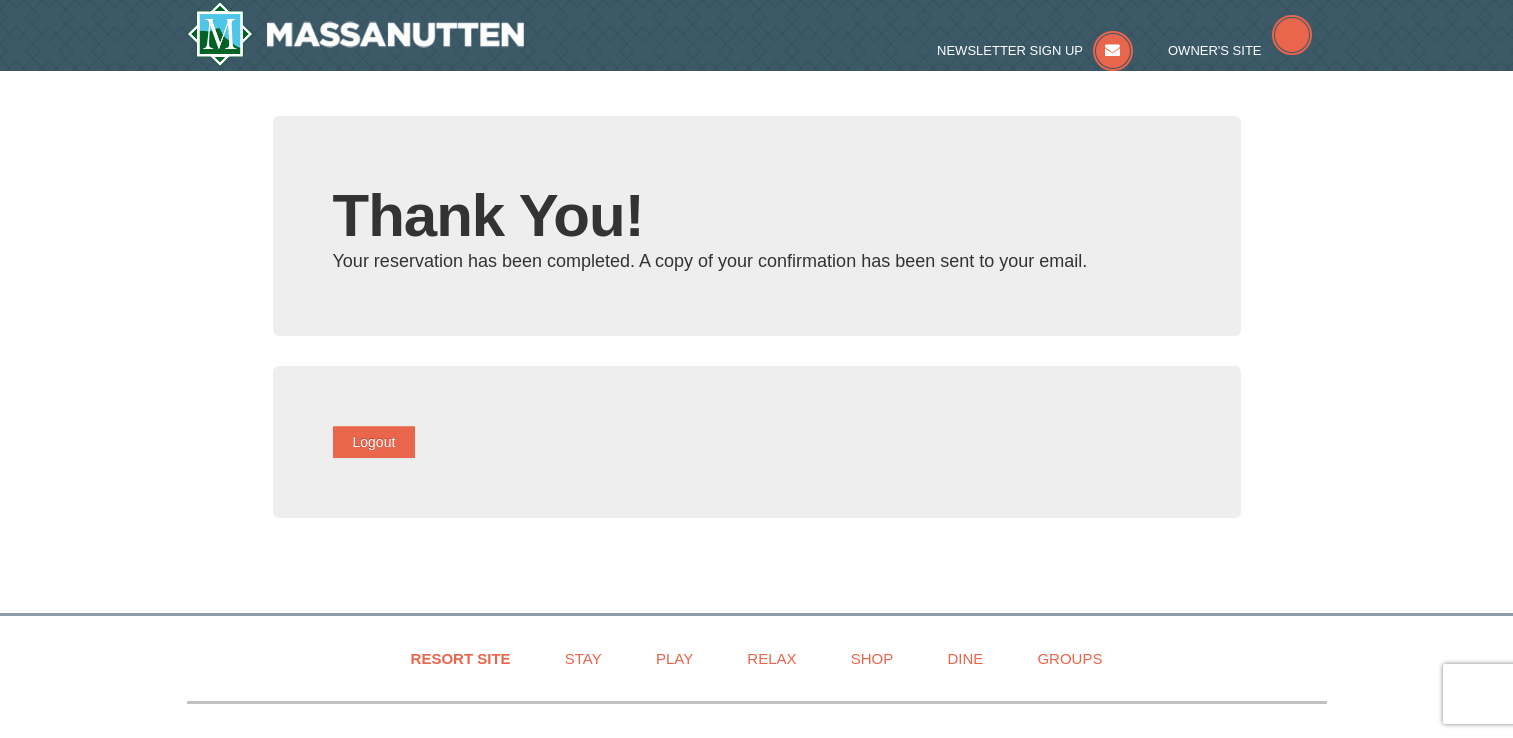 scroll, scrollTop: 0, scrollLeft: 0, axis: both 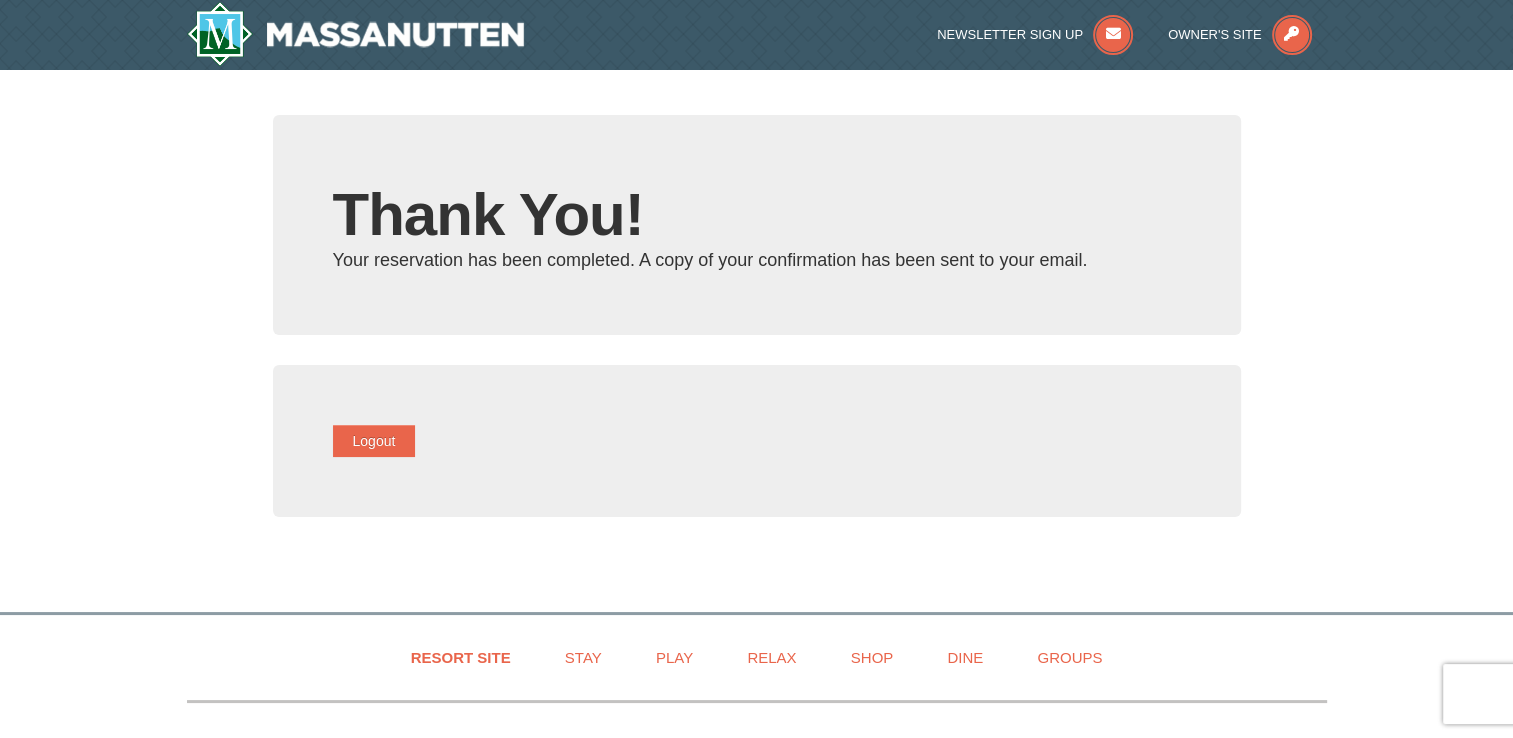type on "[EMAIL_ADDRESS][DOMAIN_NAME]" 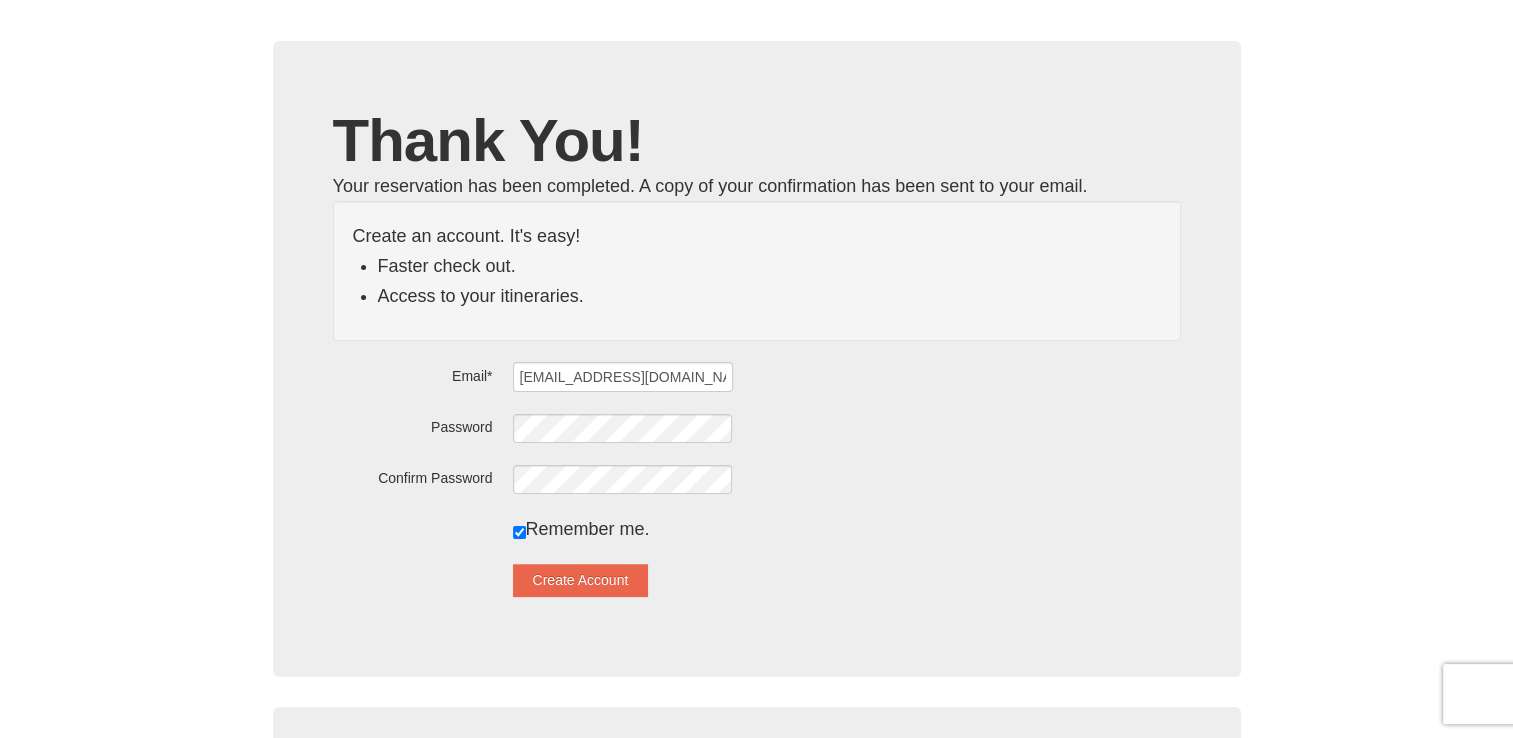 scroll, scrollTop: 200, scrollLeft: 0, axis: vertical 